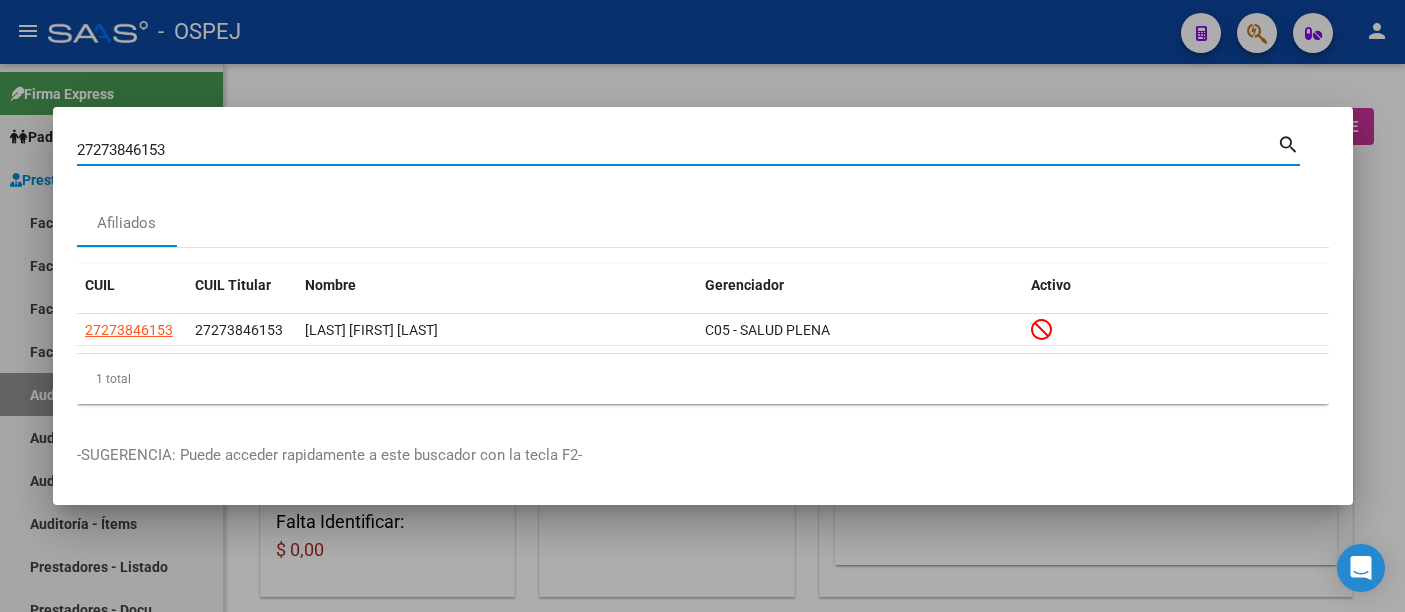 scroll, scrollTop: 0, scrollLeft: 0, axis: both 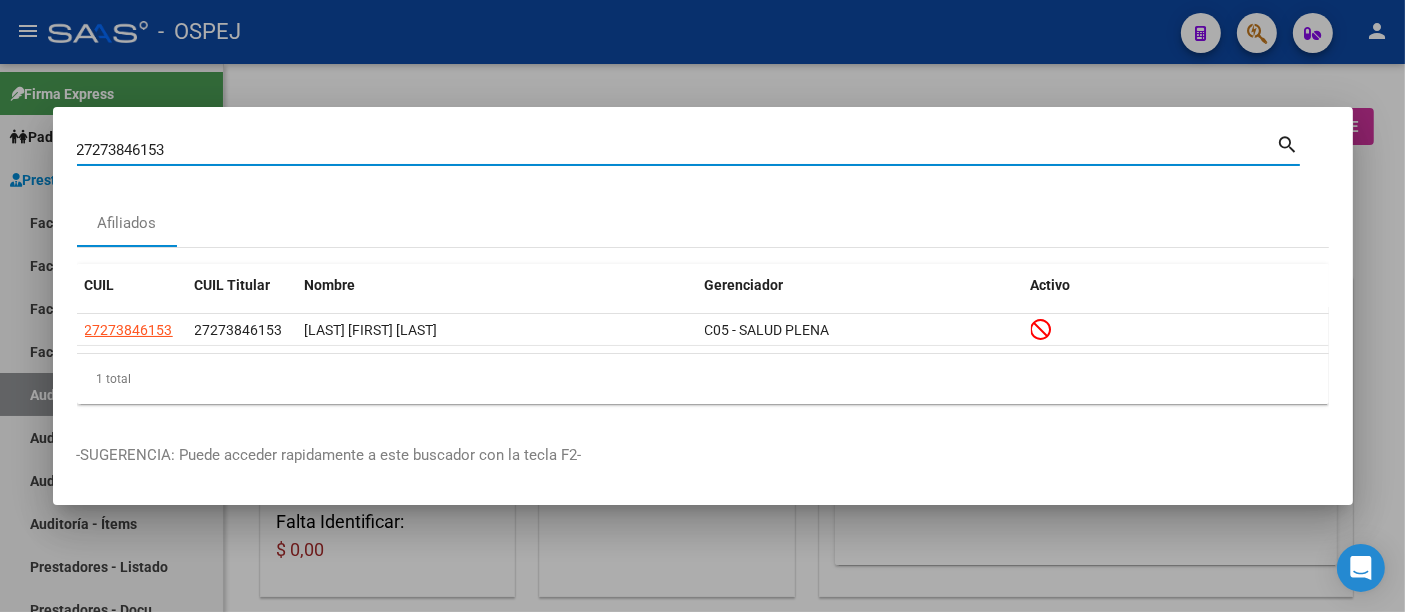 click on "27273846153" at bounding box center (677, 150) 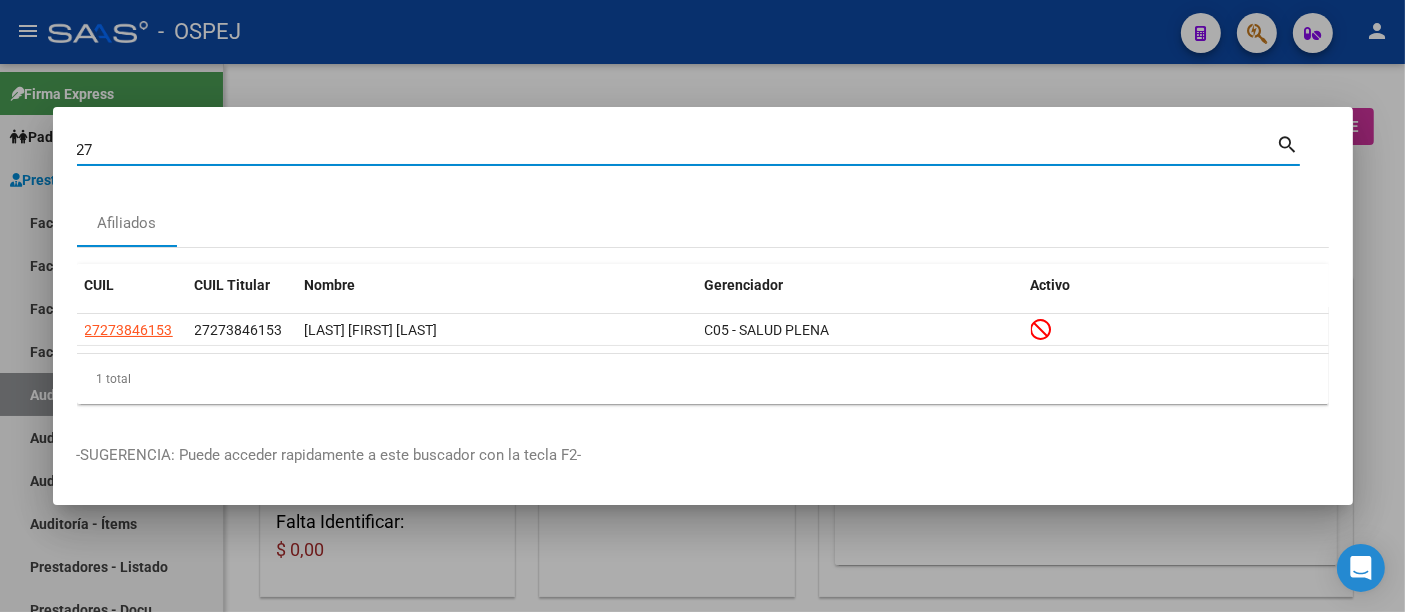 type on "2" 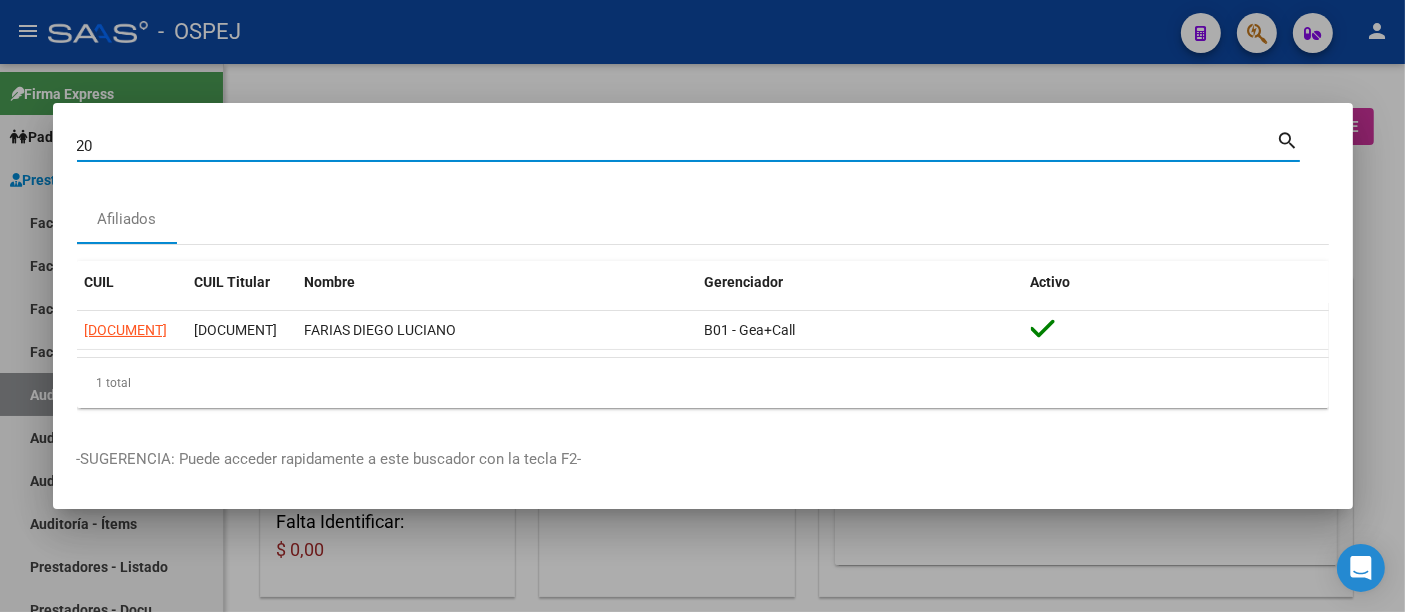 type on "2" 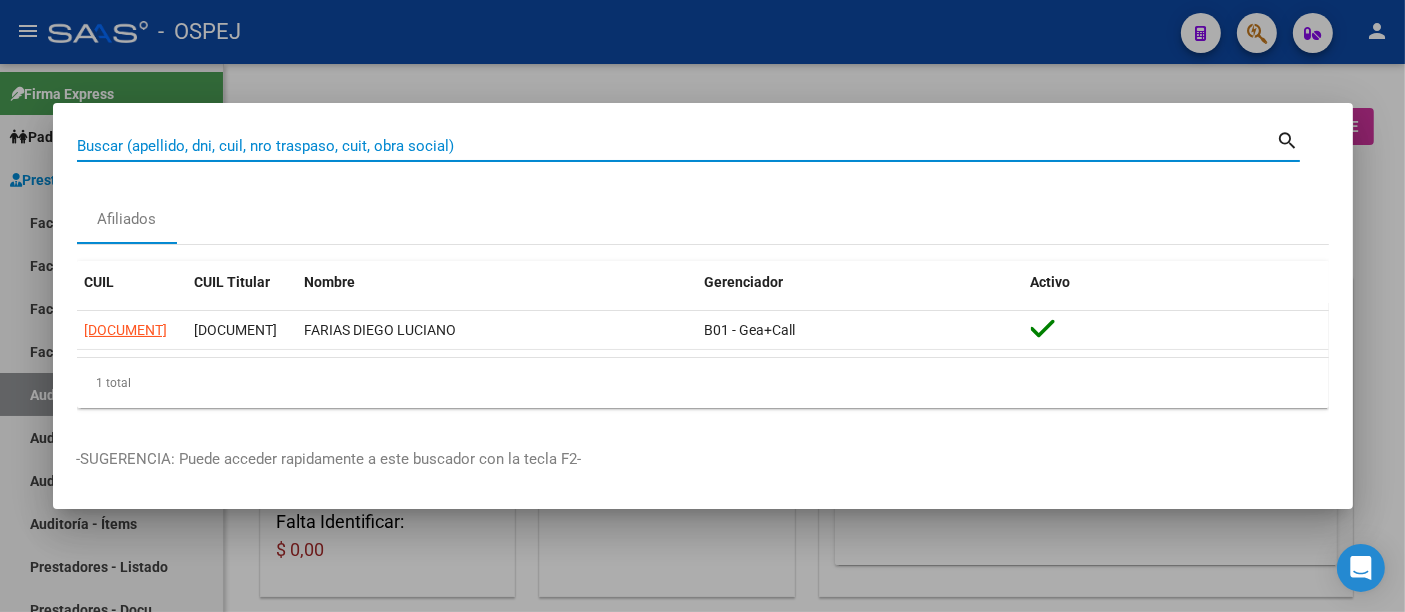paste on "[DOCUMENT]" 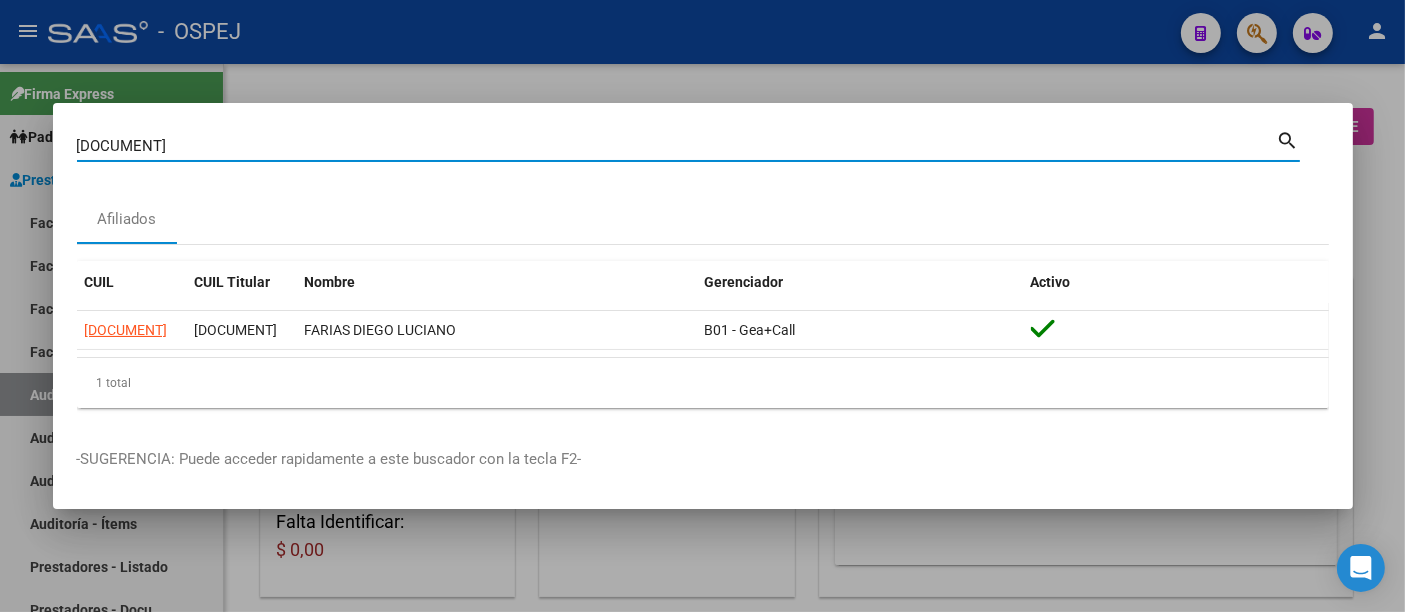type on "[DOCUMENT]" 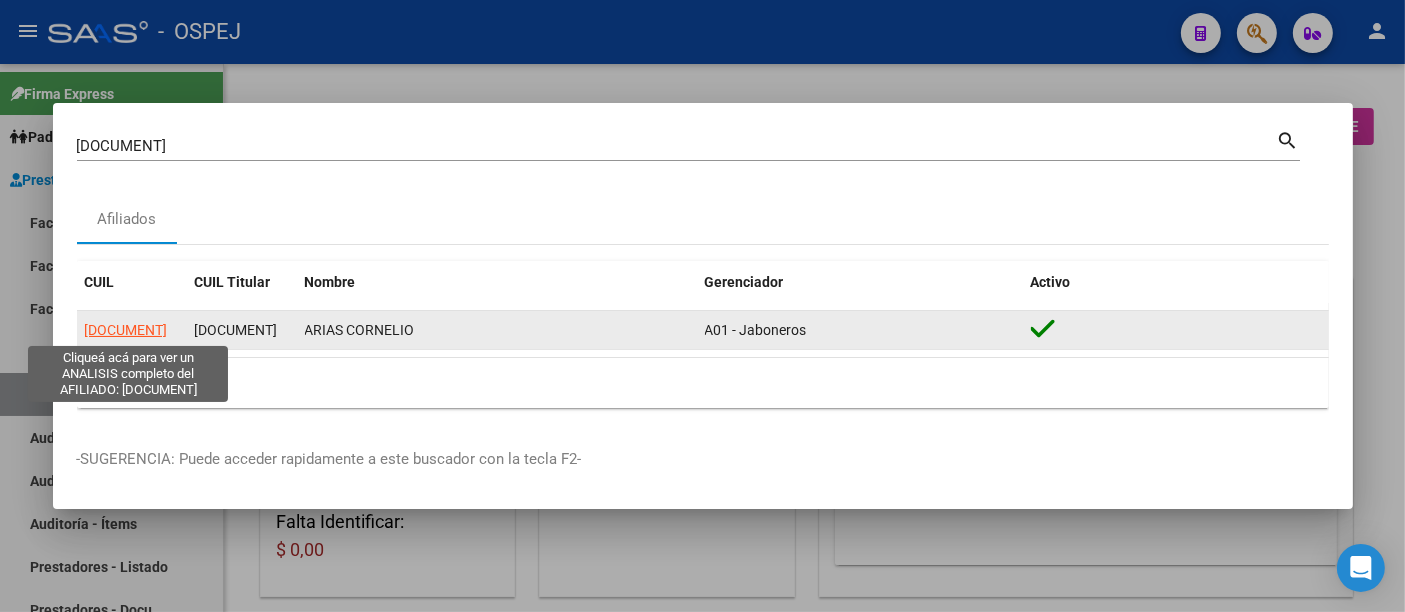 click on "[DOCUMENT]" 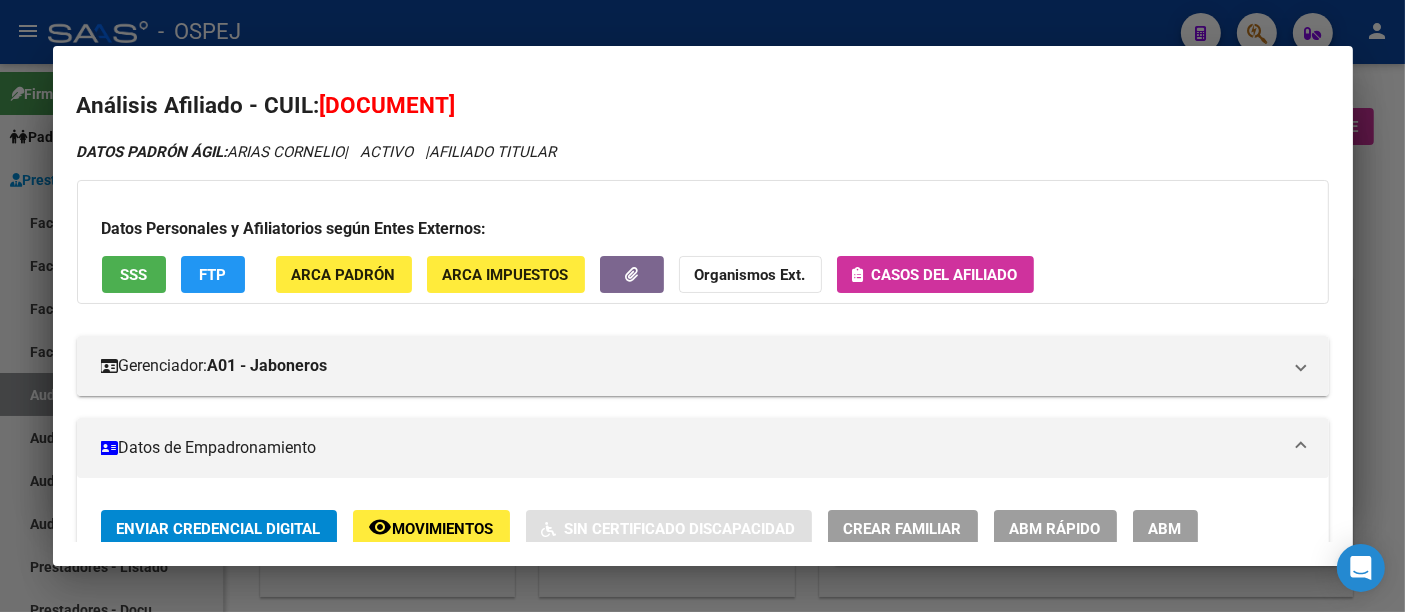 click on "Casos del afiliado" 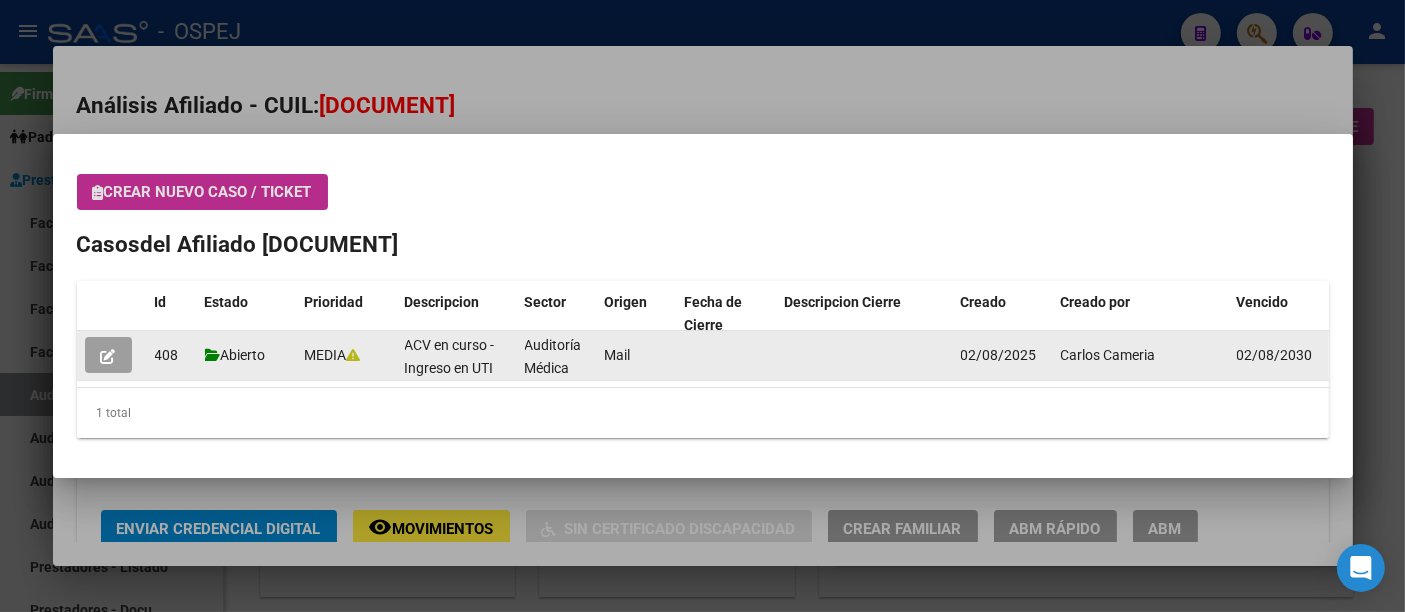 click 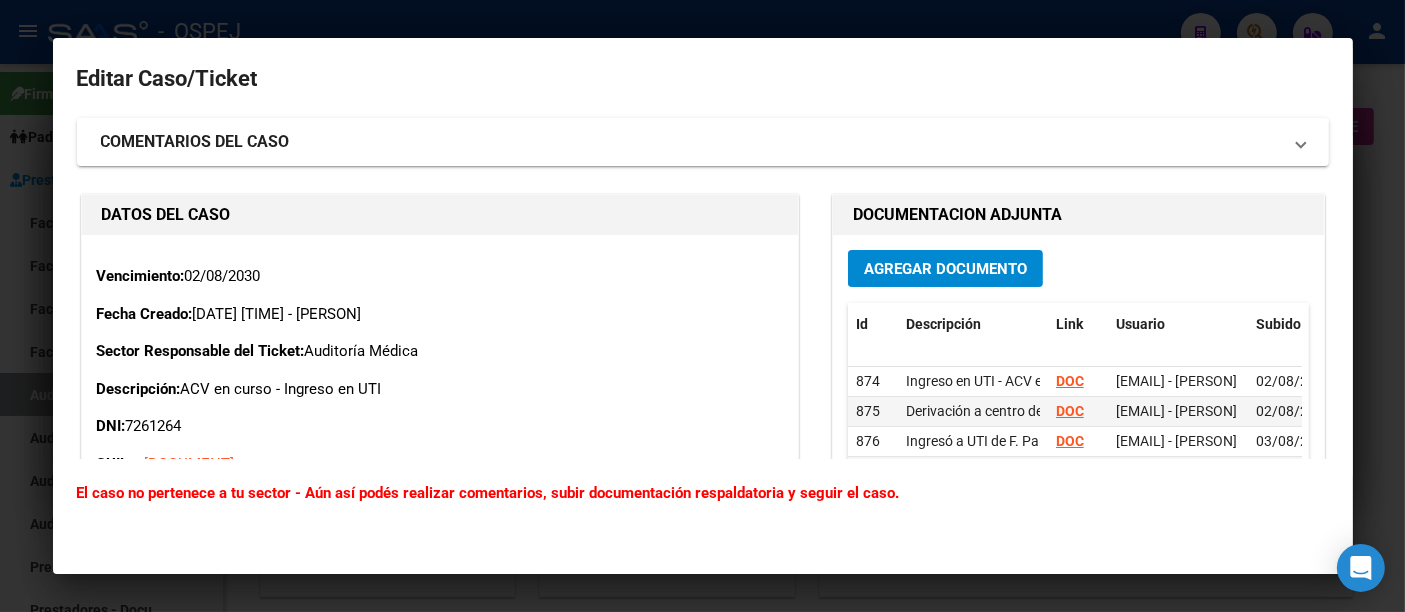 click on "Agregar Documento" at bounding box center [945, 269] 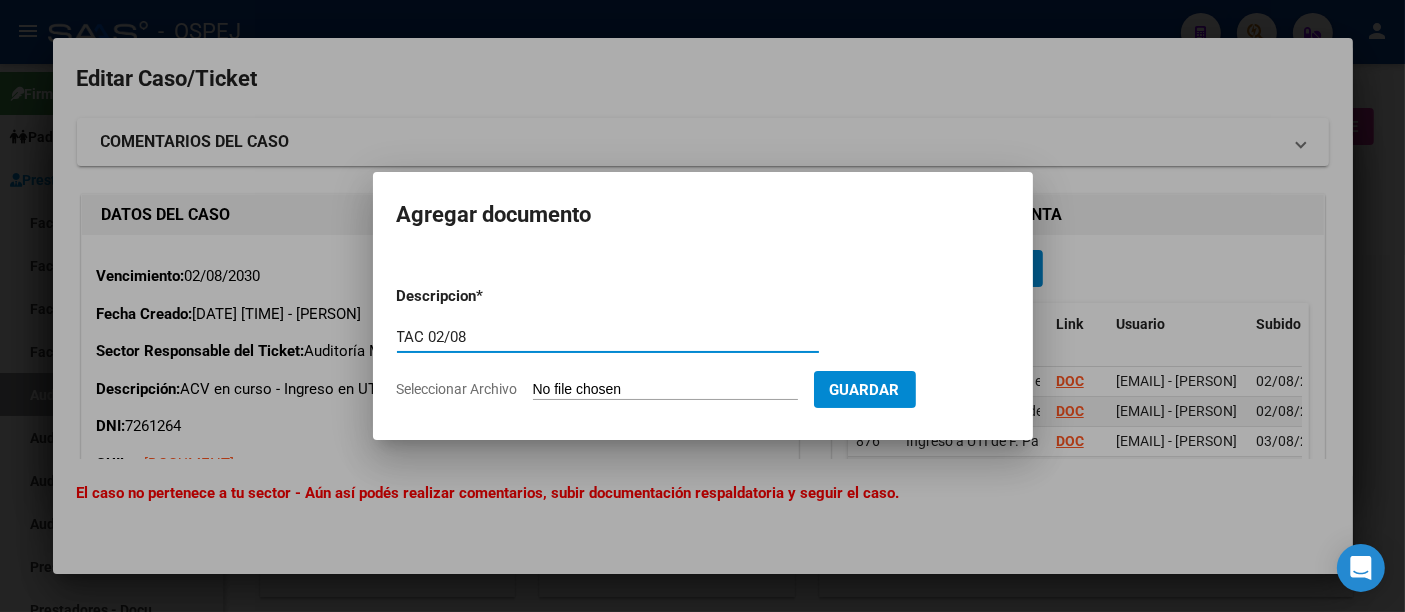 type on "TAC 02/08" 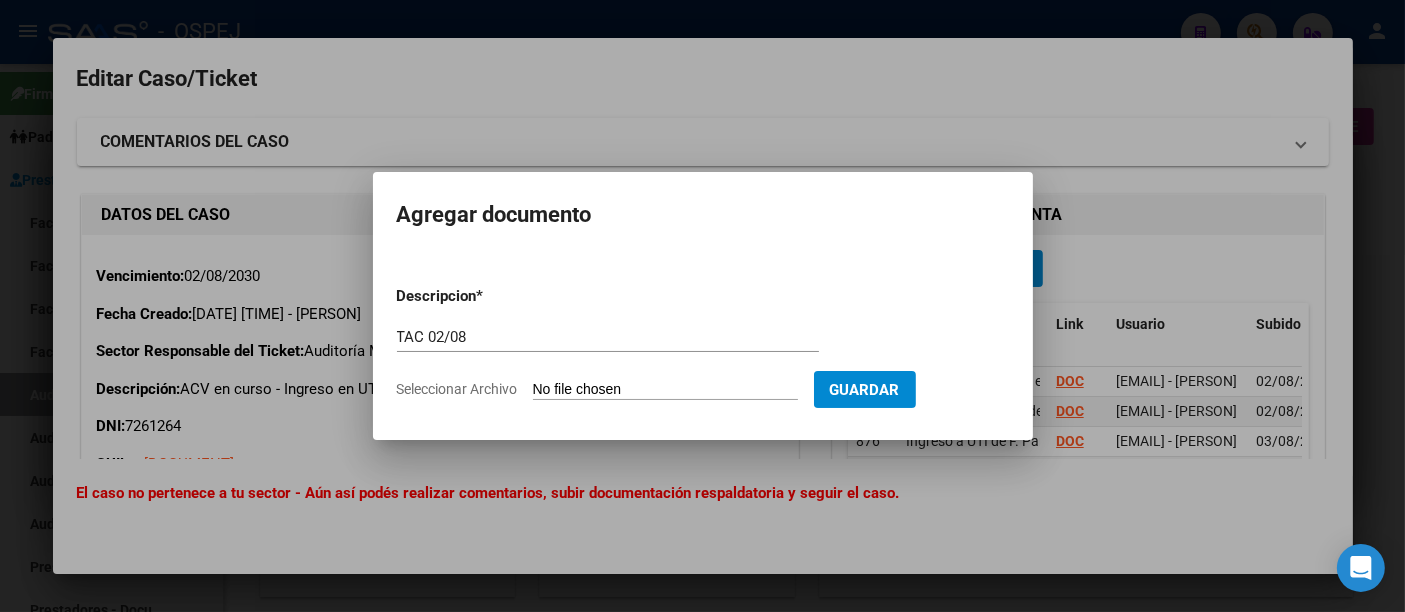 type on "C:\fakepath\TAC.pdf" 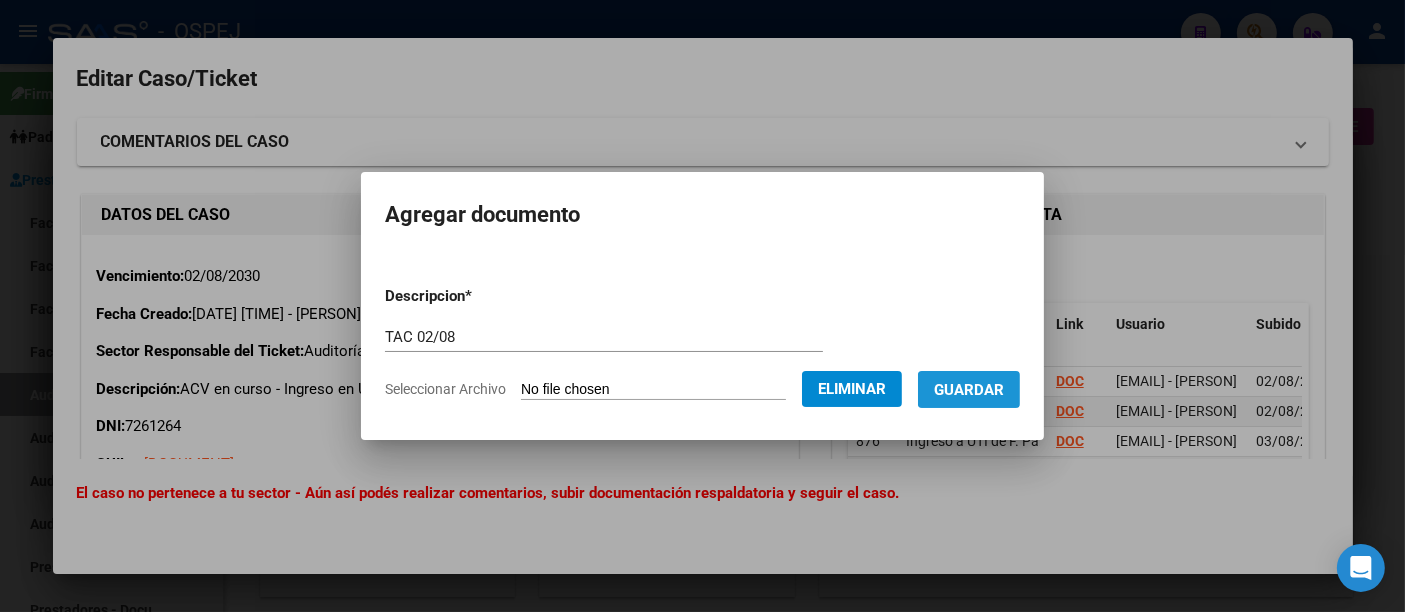 click on "Guardar" at bounding box center [969, 390] 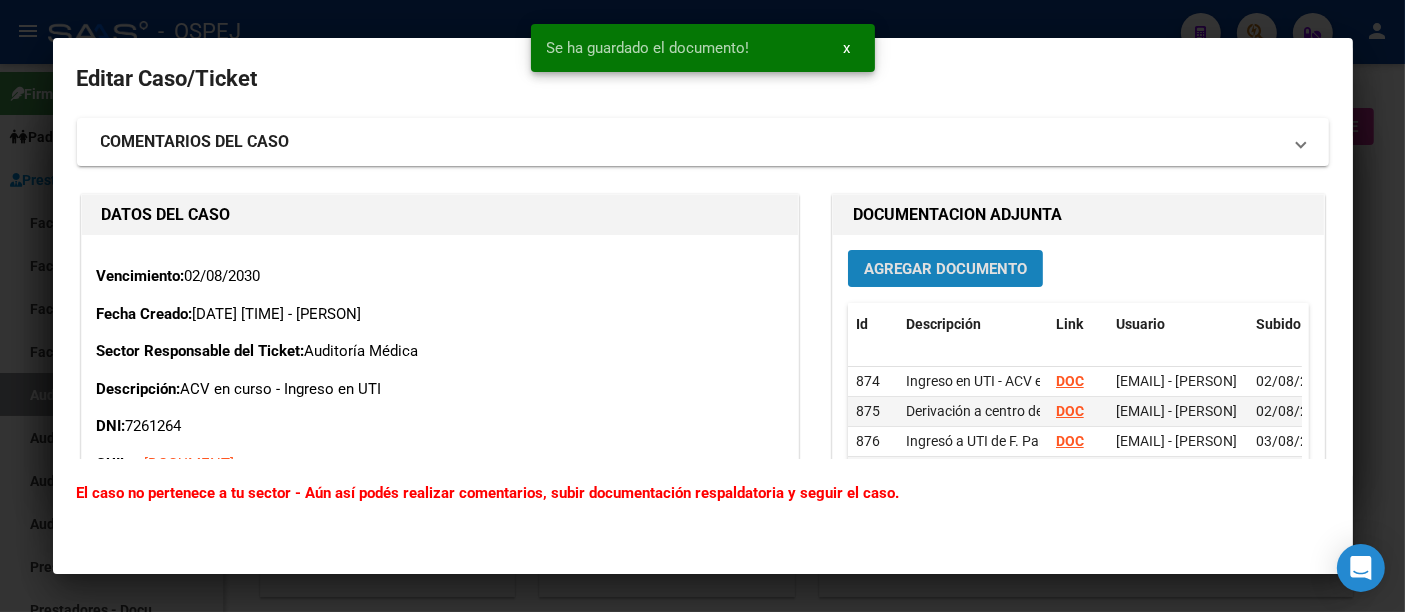 click on "Agregar Documento" at bounding box center [945, 269] 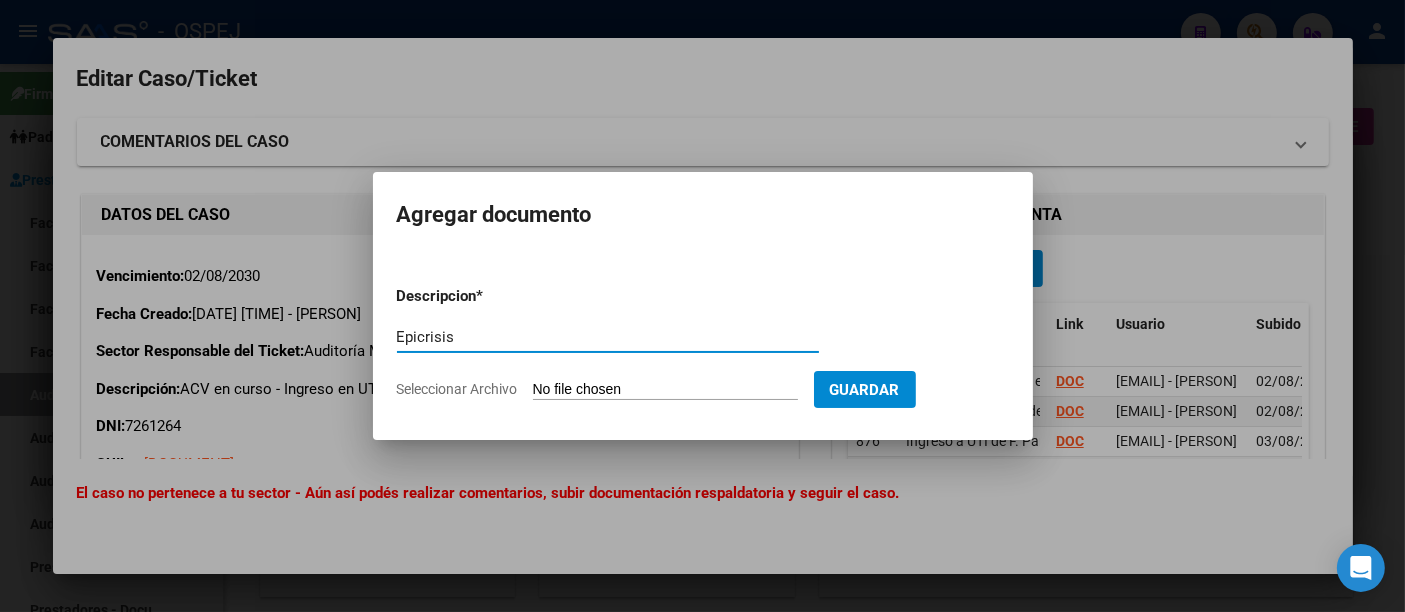 type on "Epicrisis" 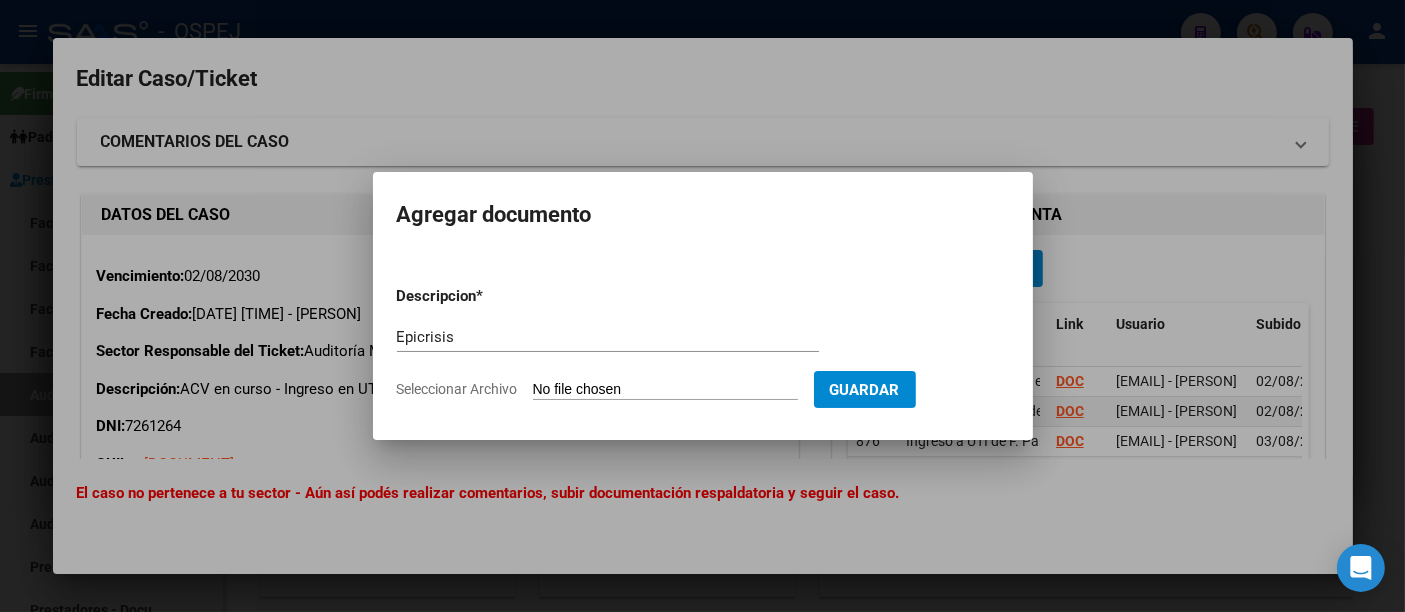 click on "Seleccionar Archivo" at bounding box center [665, 390] 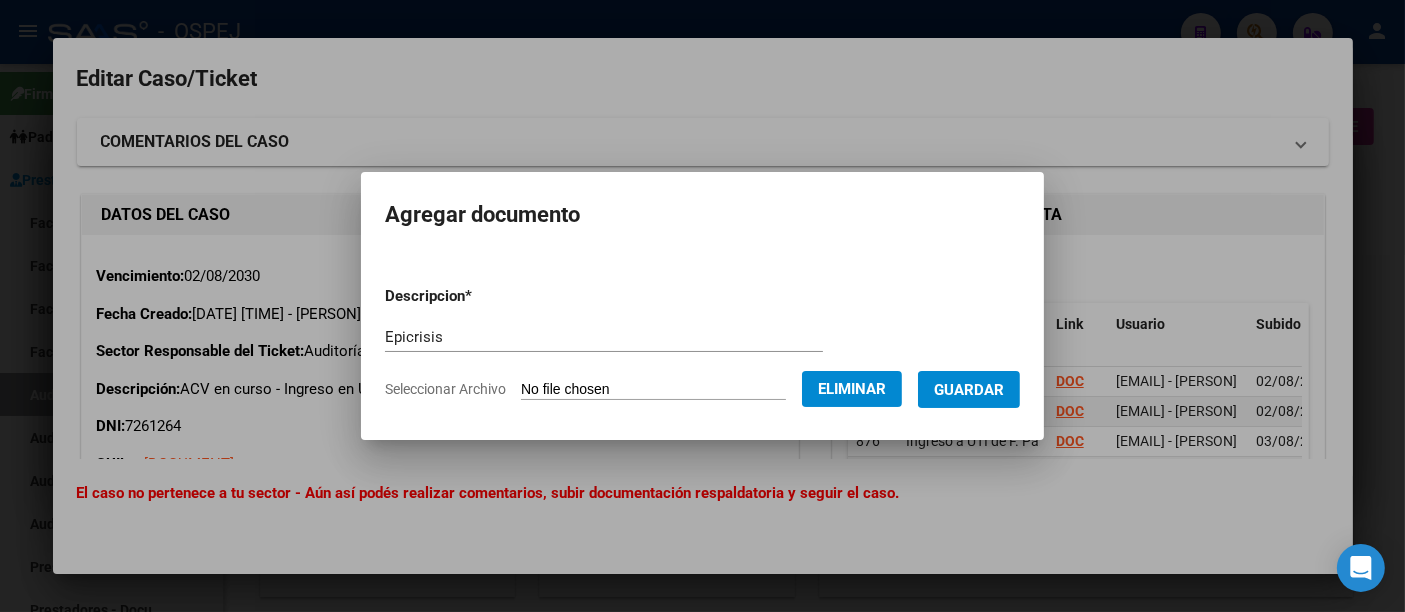 click on "Guardar" at bounding box center [969, 390] 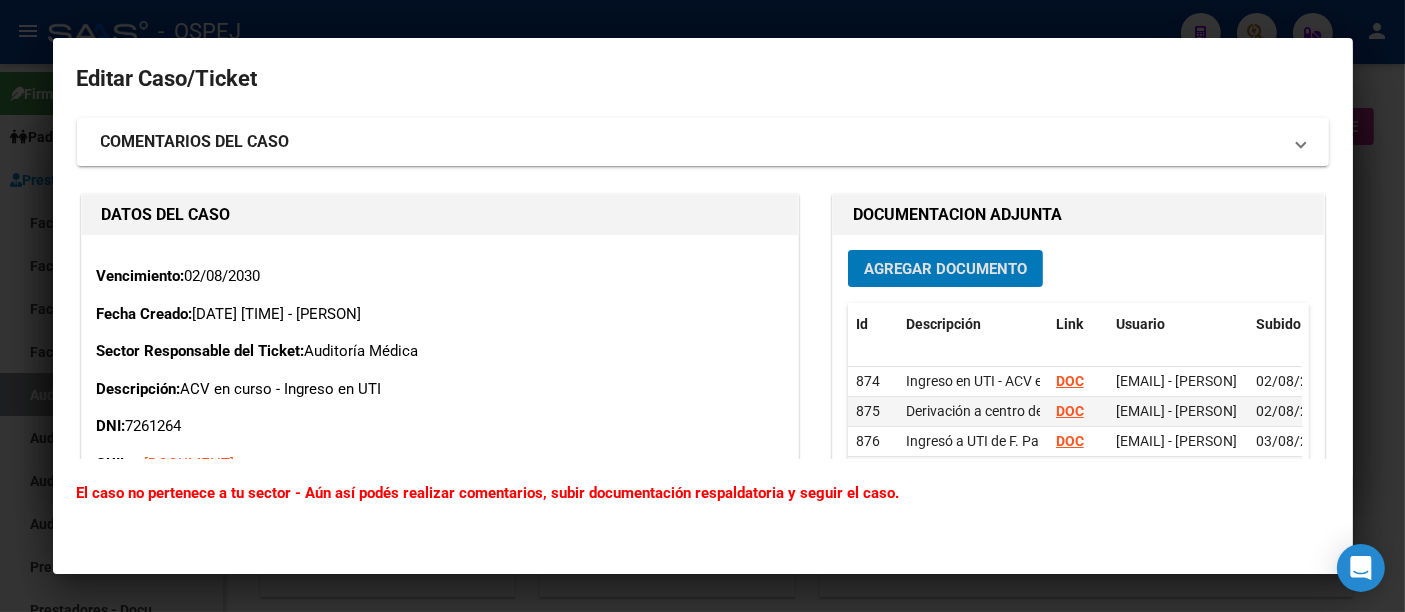 click at bounding box center (702, 306) 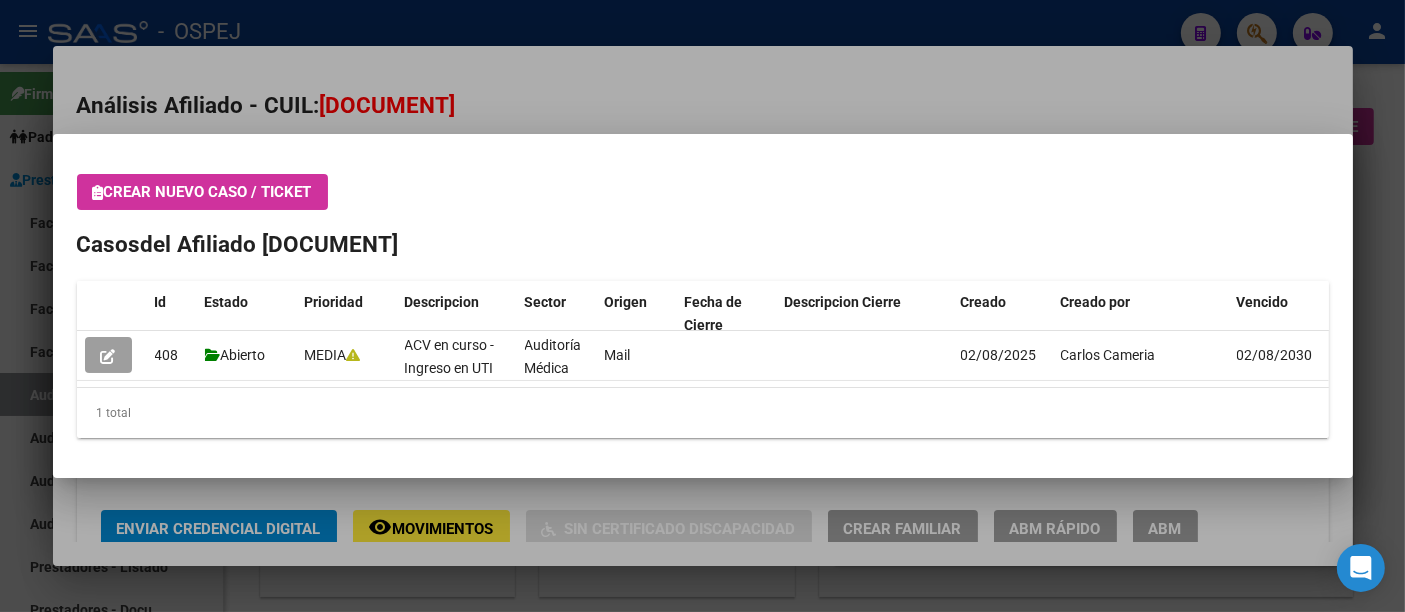 click at bounding box center (702, 306) 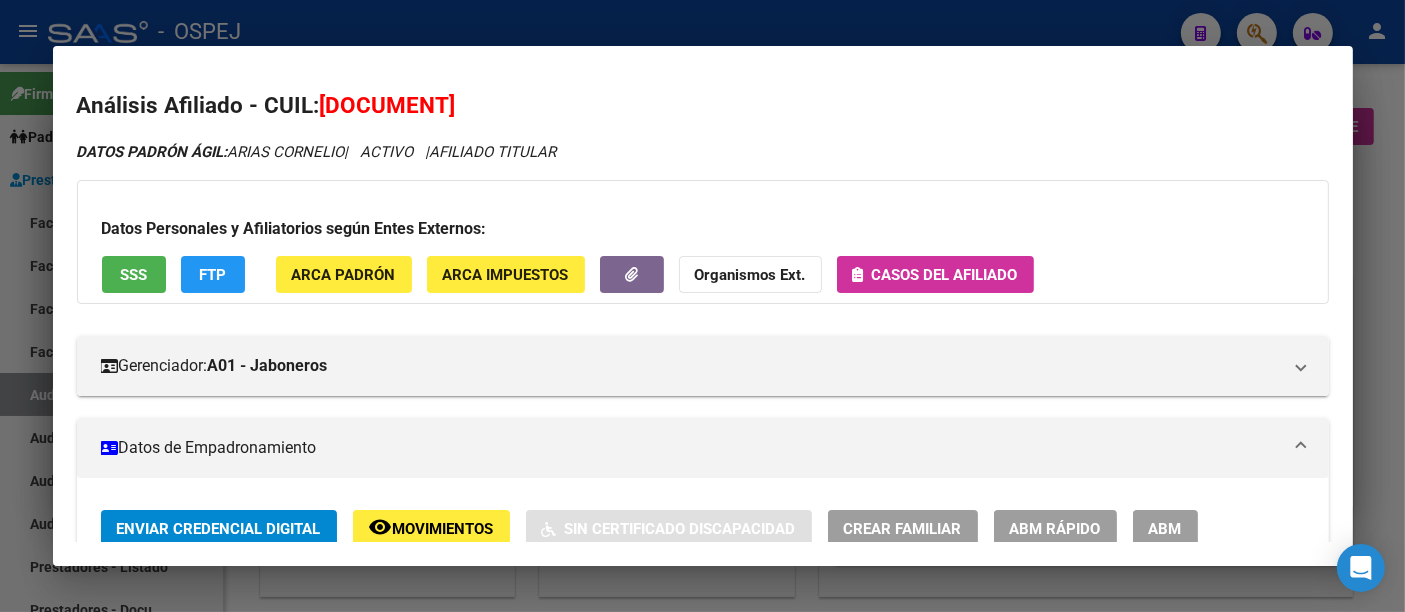 click at bounding box center [702, 306] 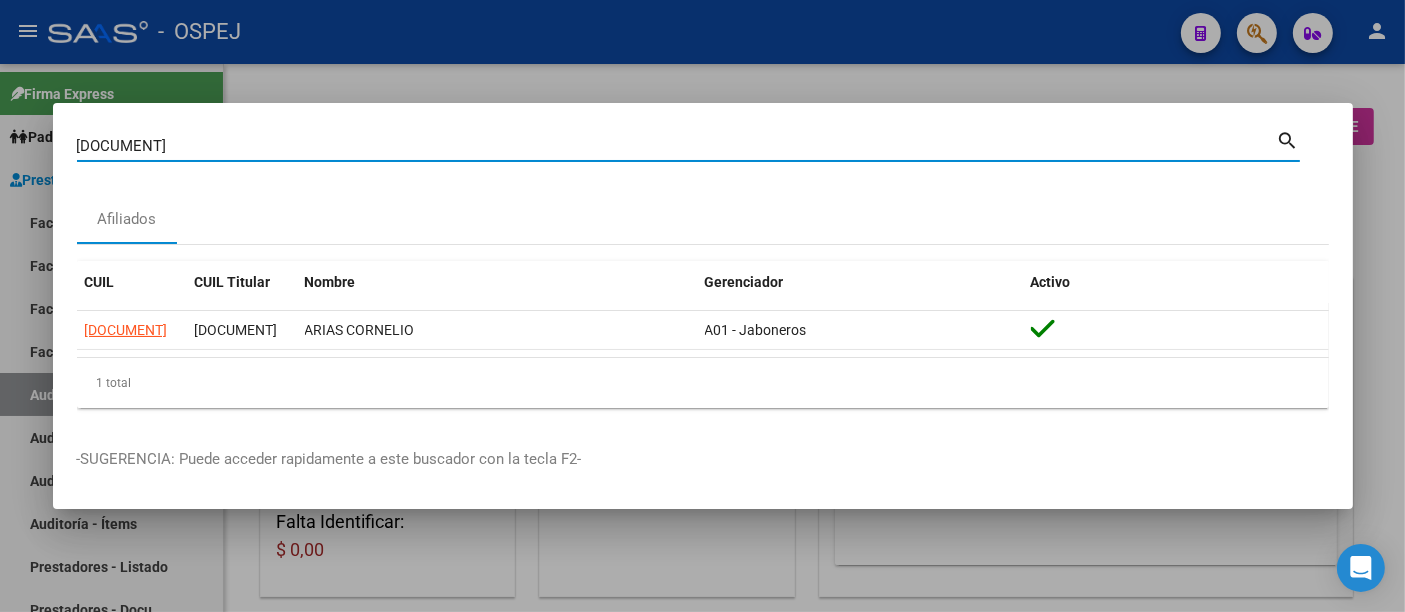 click on "[DOCUMENT]" at bounding box center (677, 146) 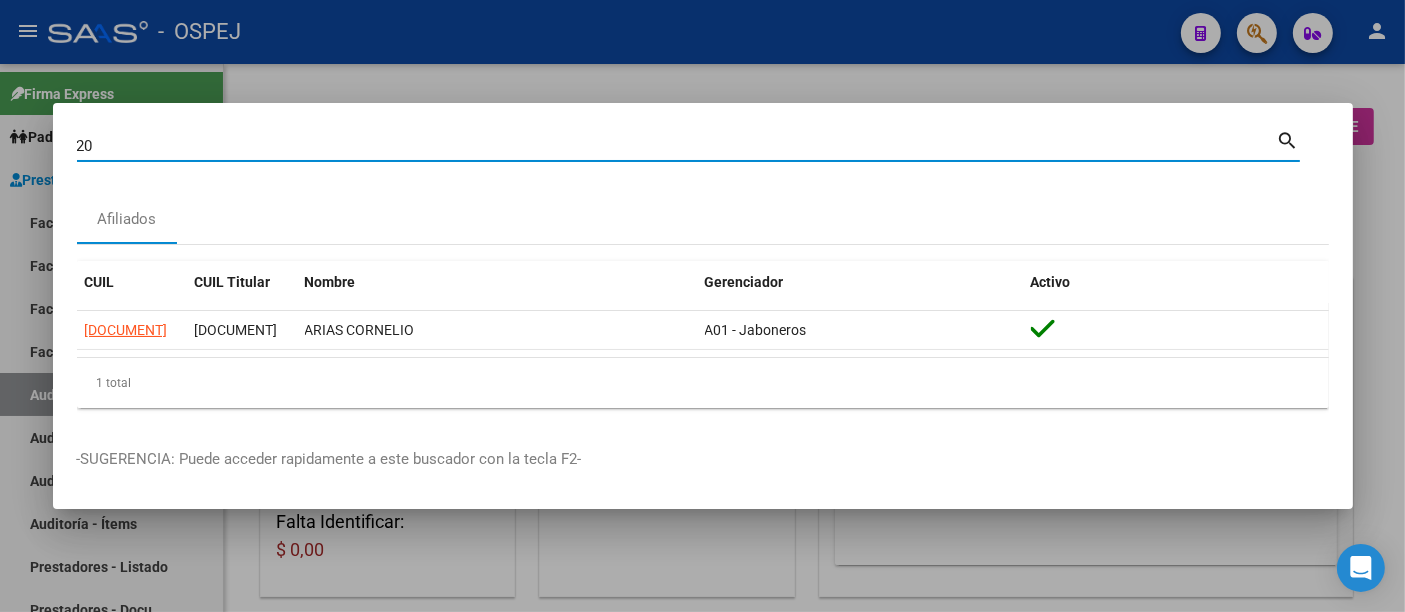 type on "2" 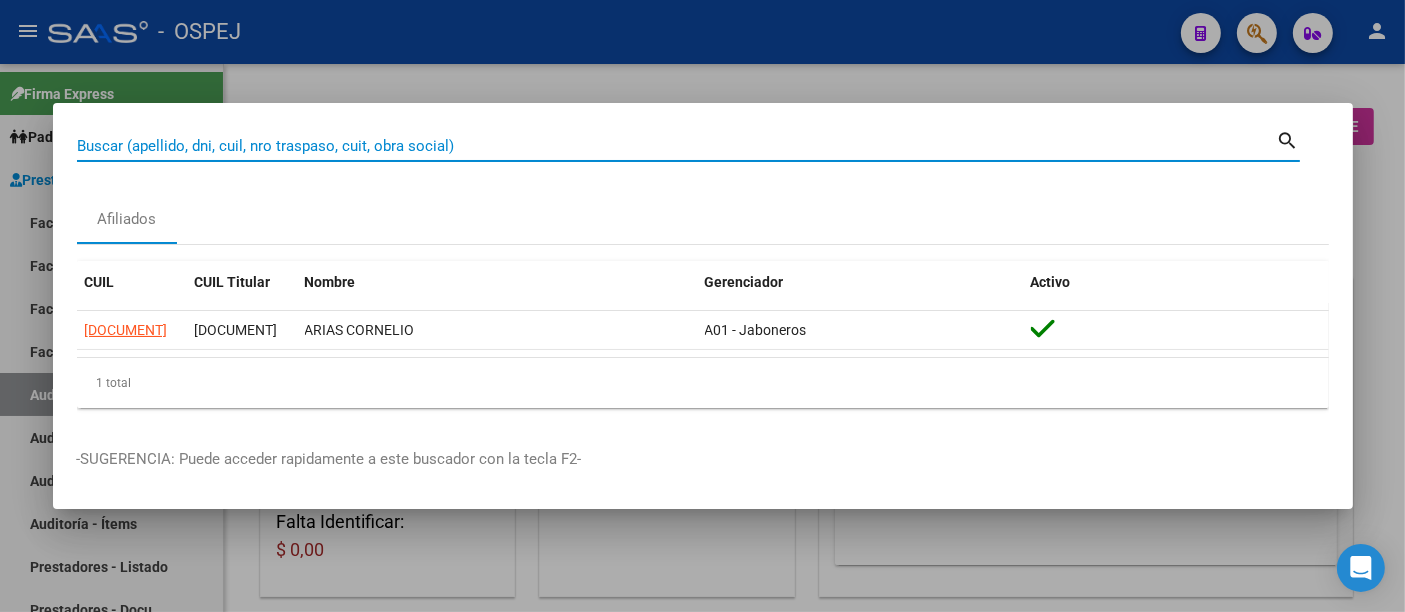 click on "Buscar (apellido, dni, cuil, nro traspaso, cuit, obra social)" at bounding box center (677, 146) 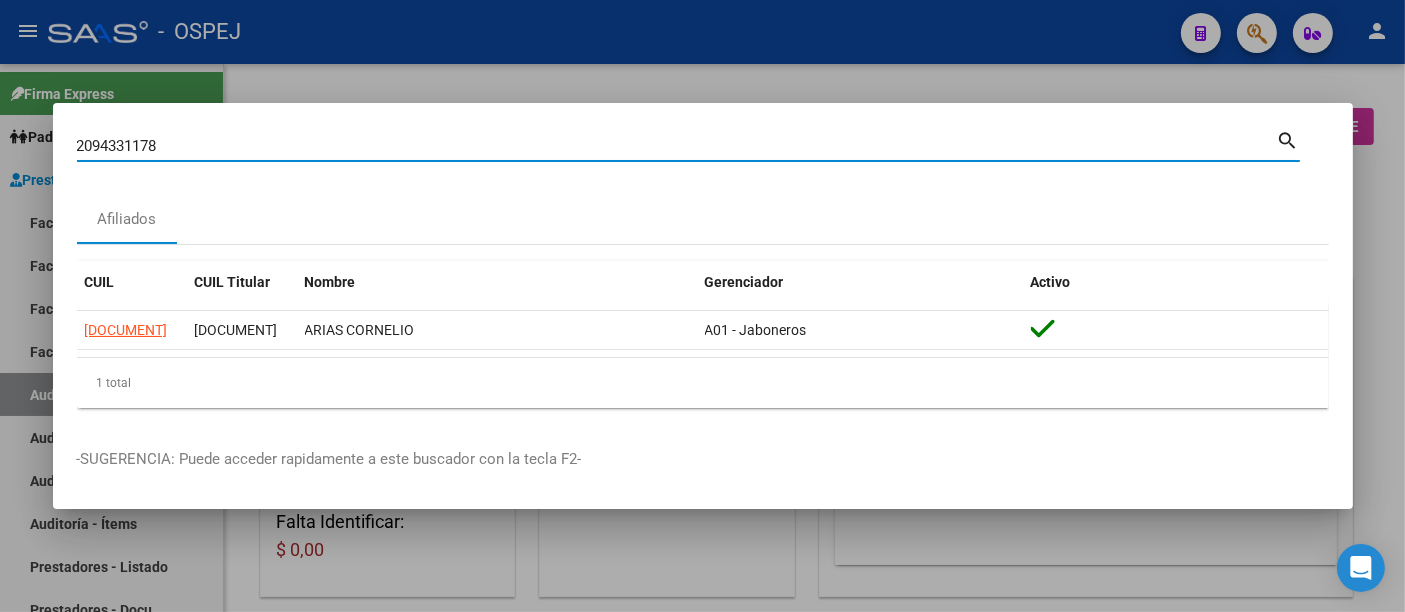 type on "2094331178" 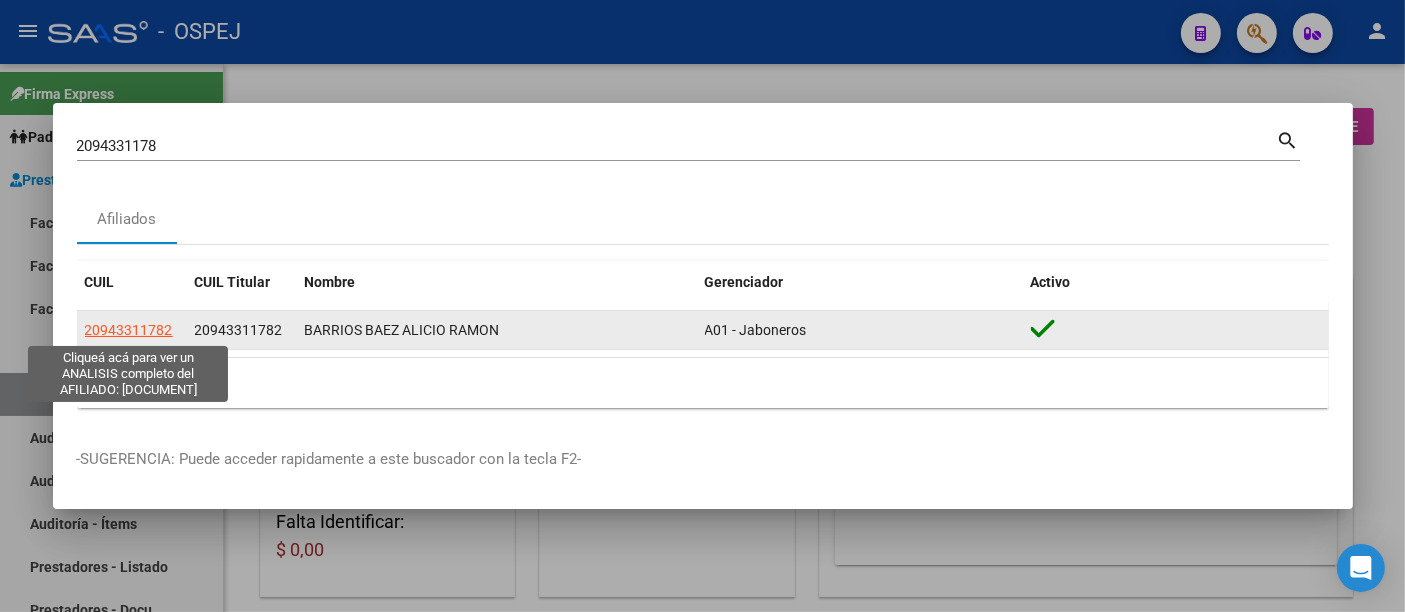 click on "20943311782" 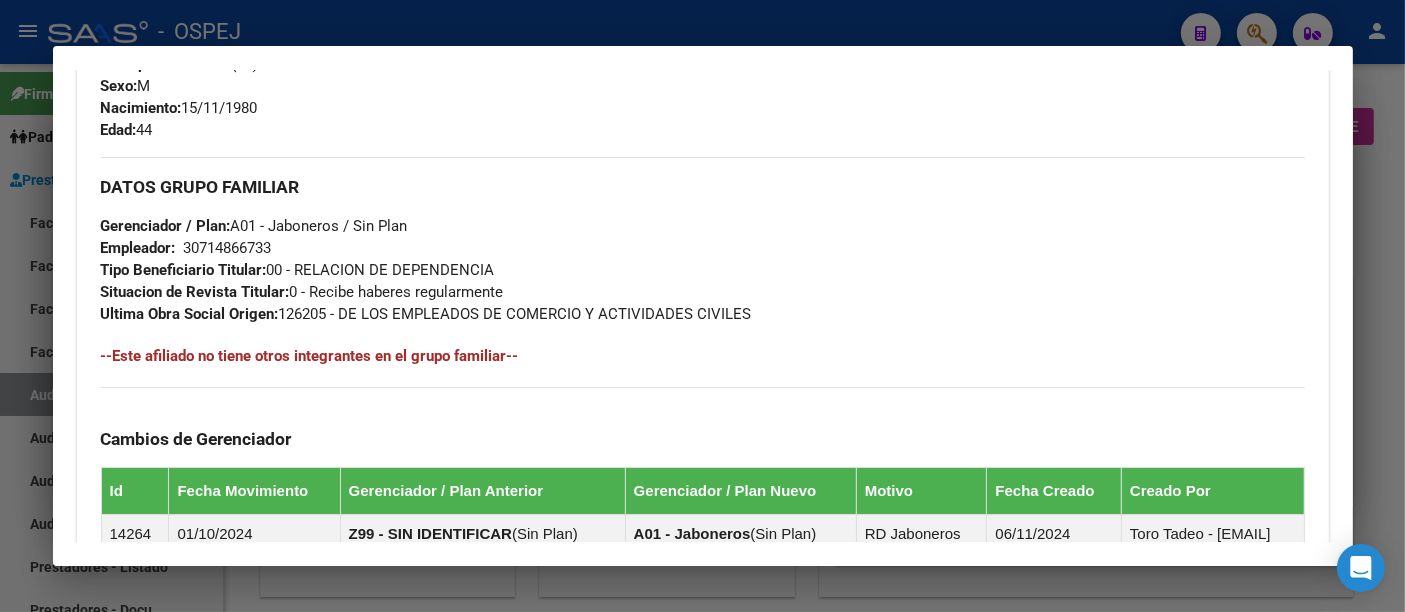 scroll, scrollTop: 852, scrollLeft: 0, axis: vertical 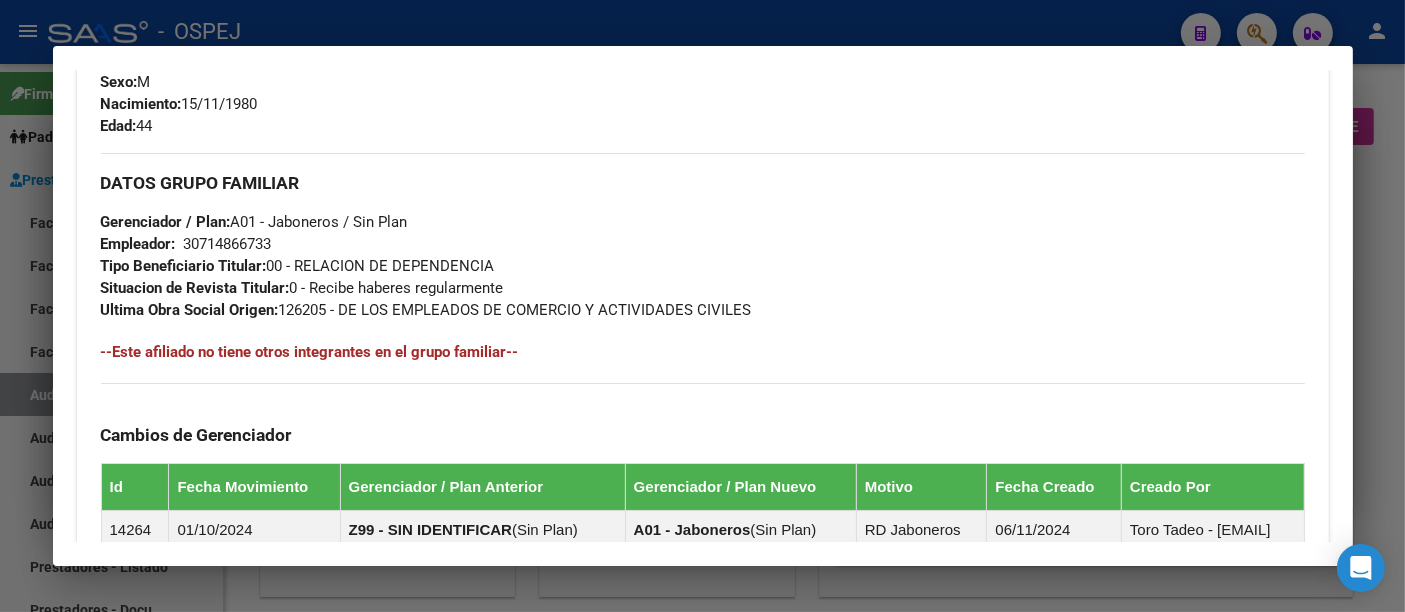 click at bounding box center [702, 306] 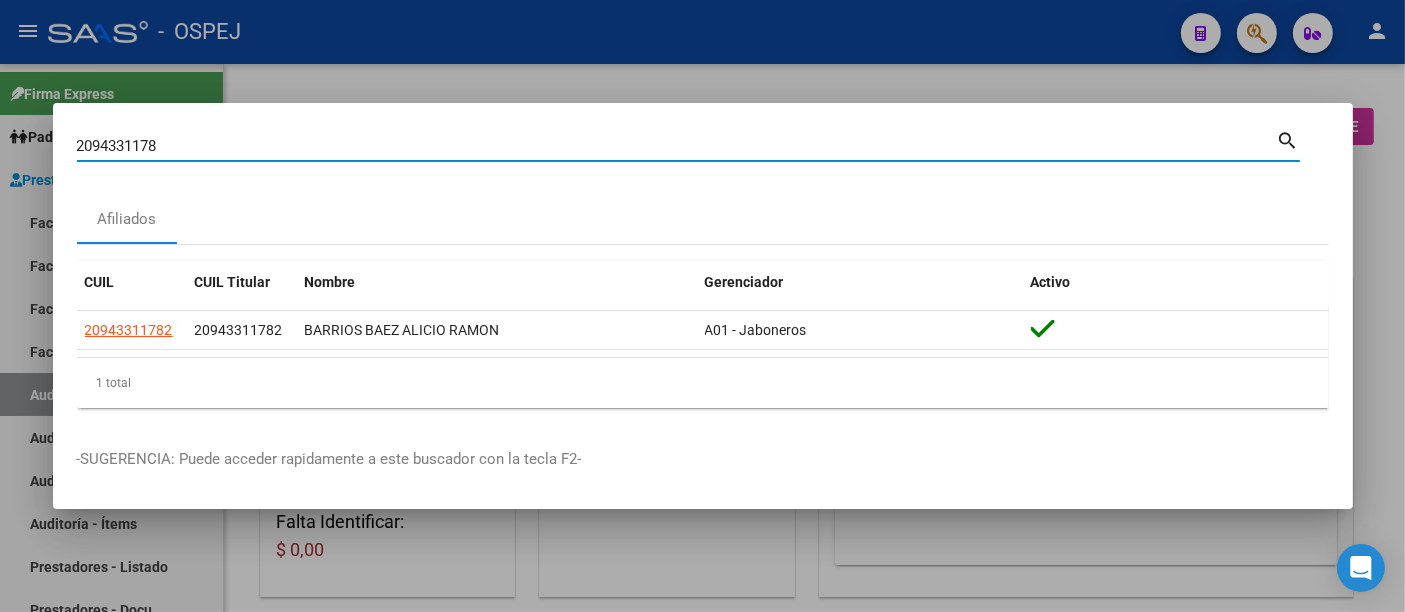 click on "2094331178" at bounding box center [677, 146] 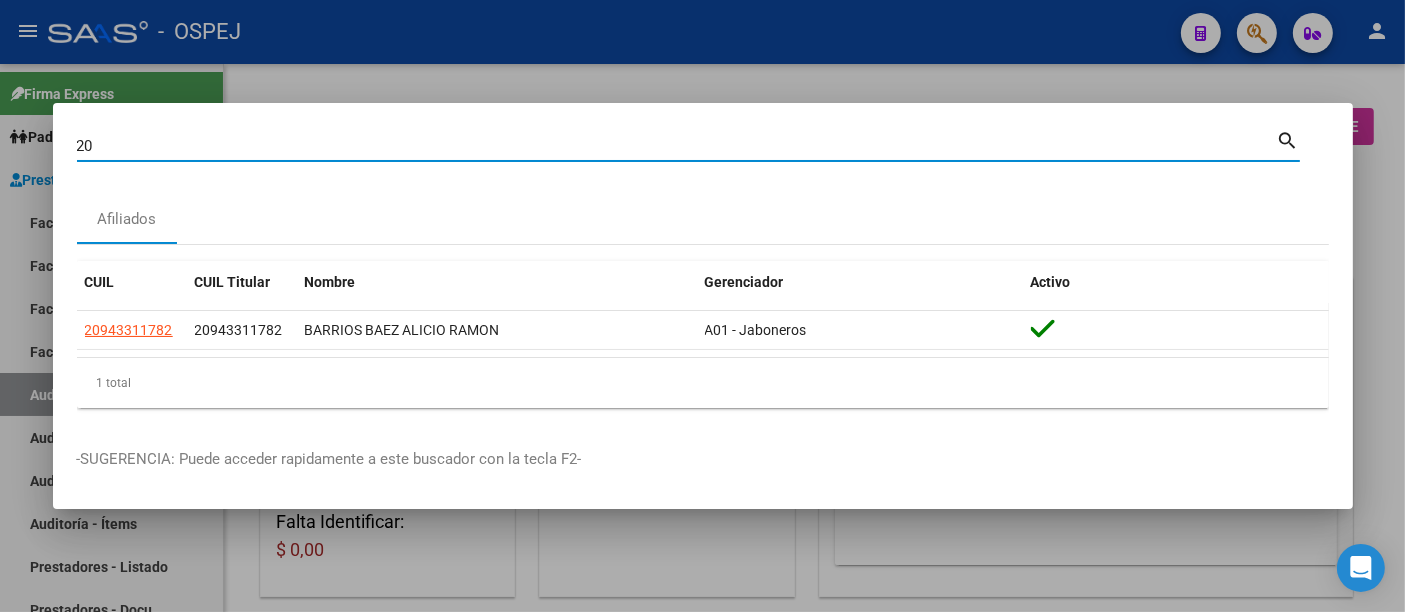 type on "2" 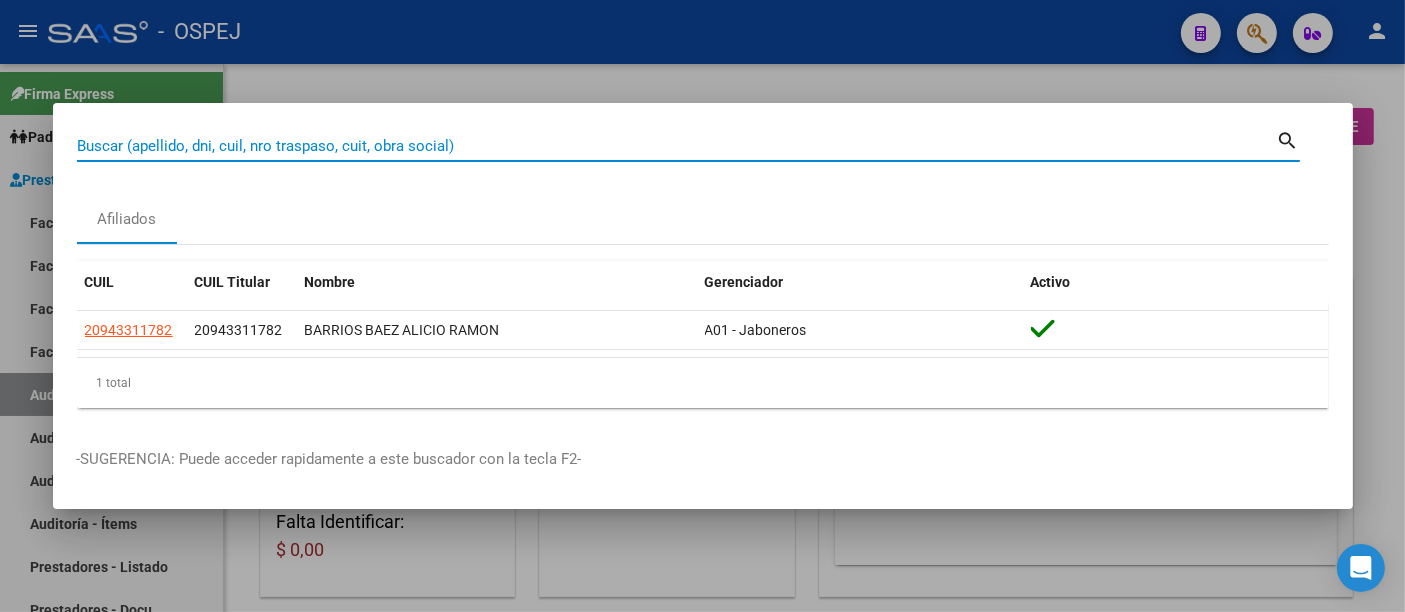 paste on "[DOCUMENT]" 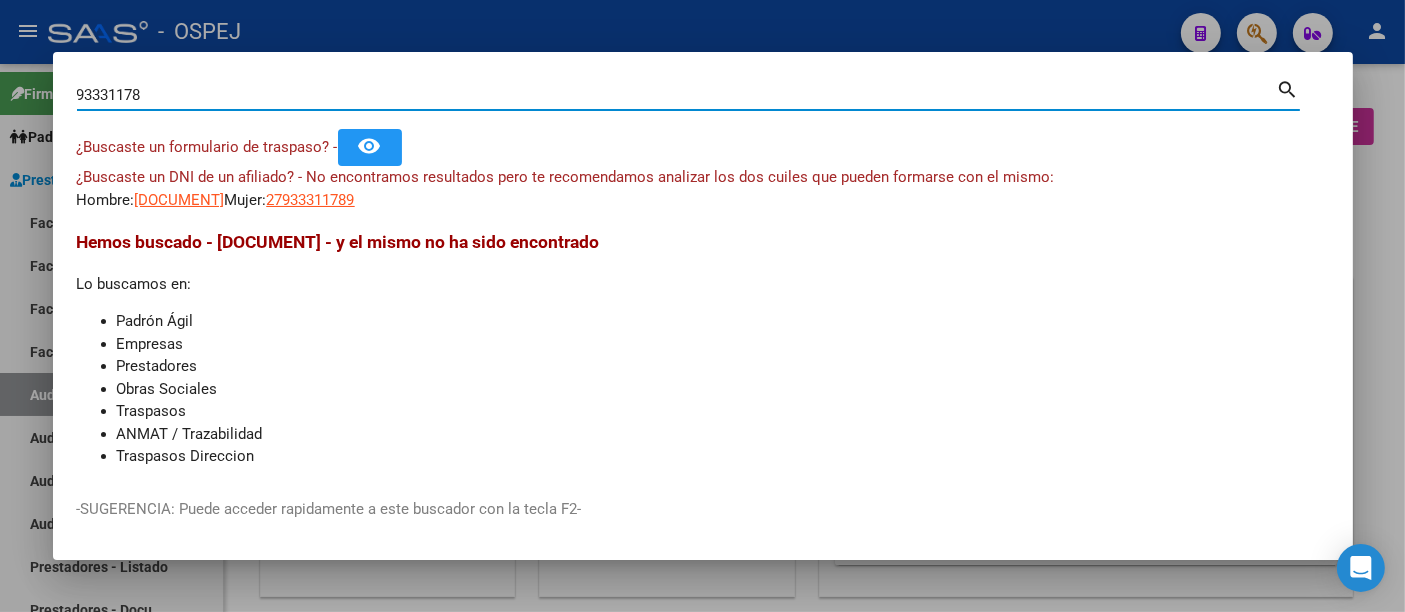 click on "93331178" at bounding box center (677, 95) 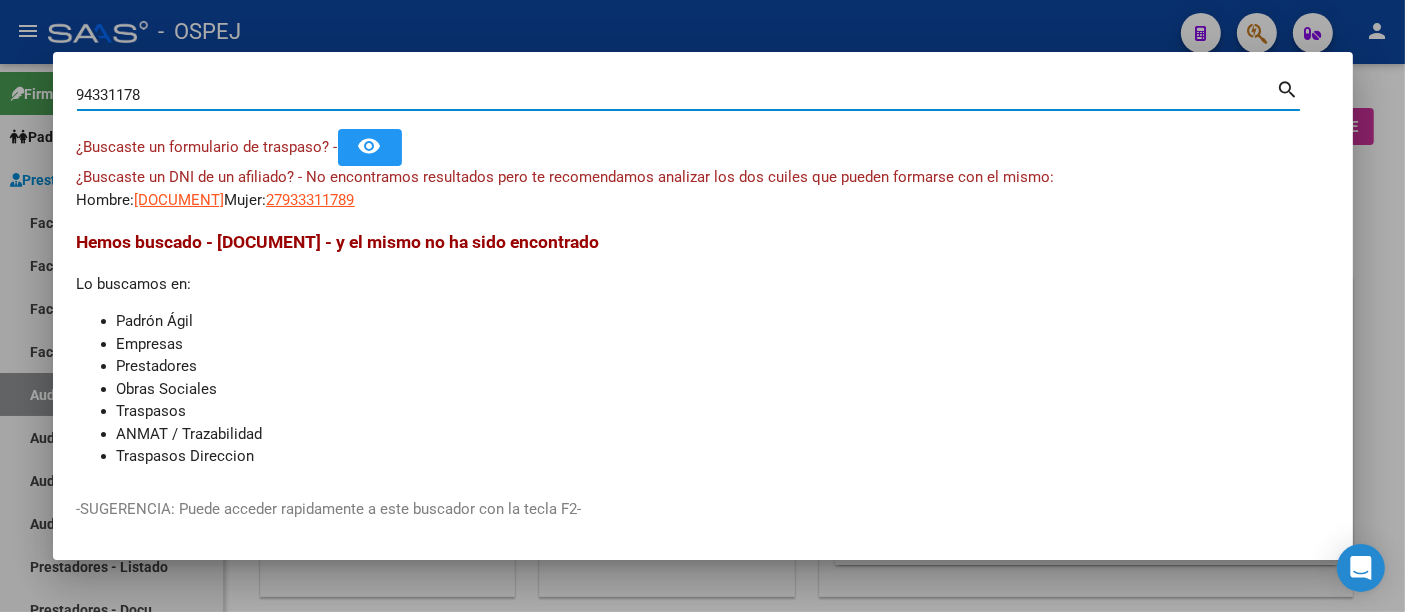 type on "94331178" 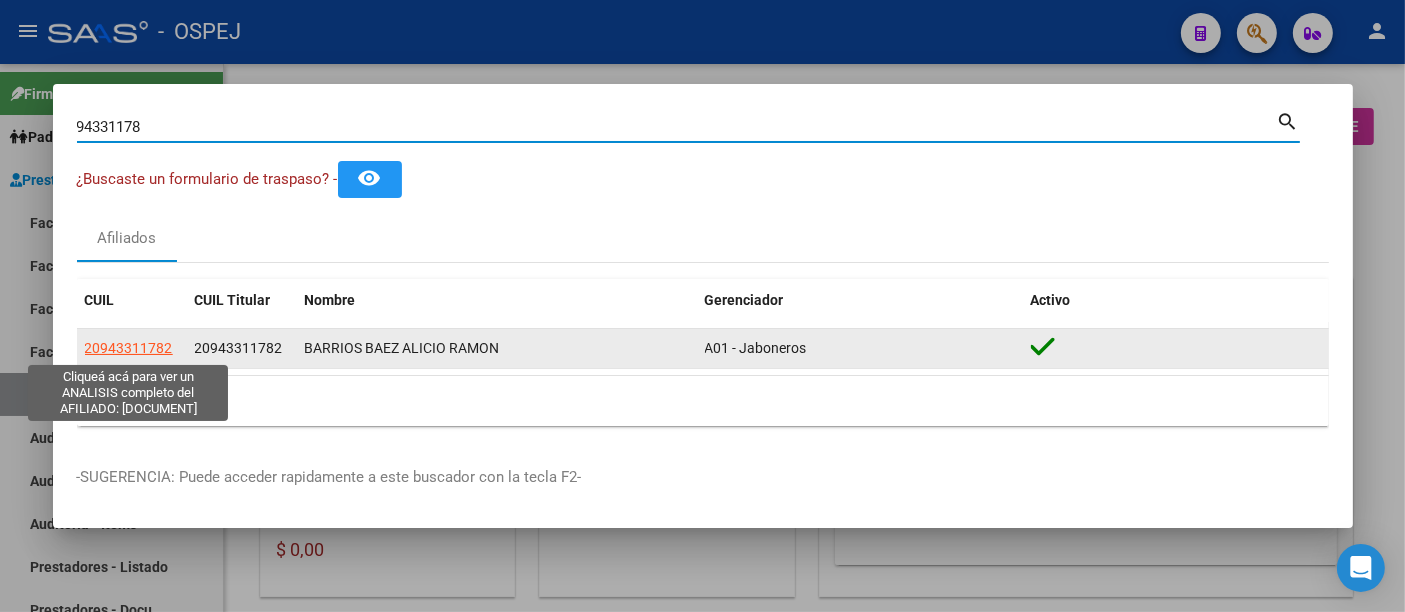 click on "20943311782" 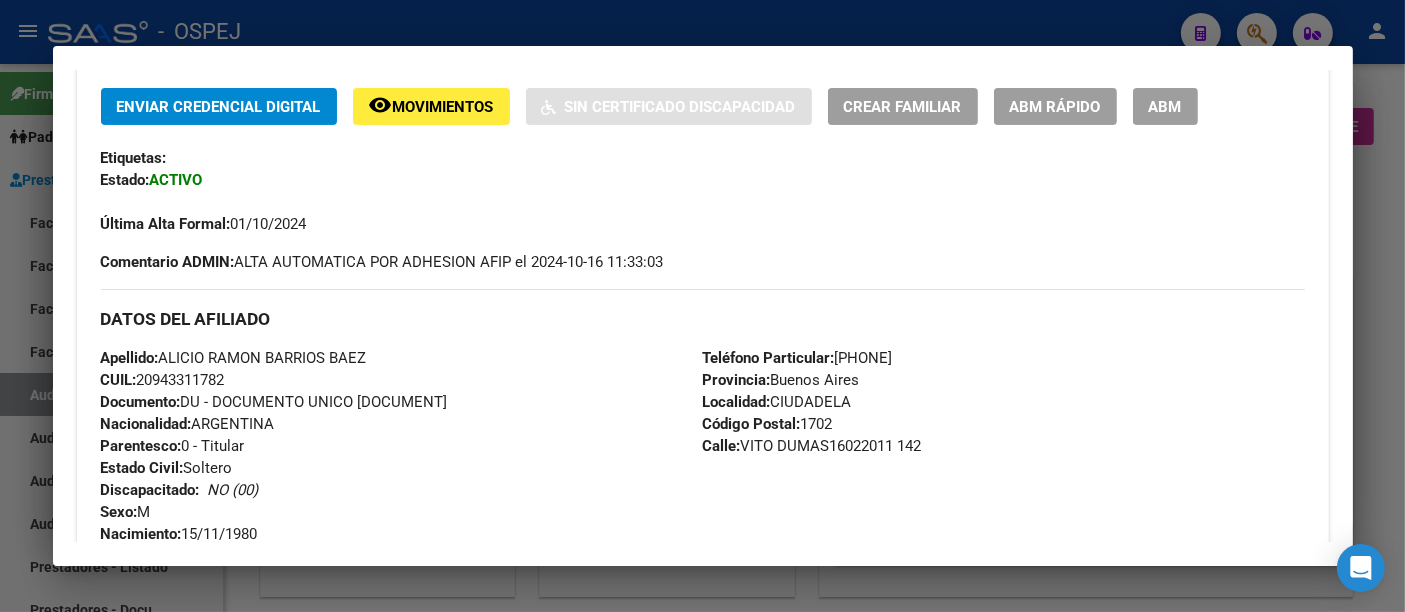 scroll, scrollTop: 777, scrollLeft: 0, axis: vertical 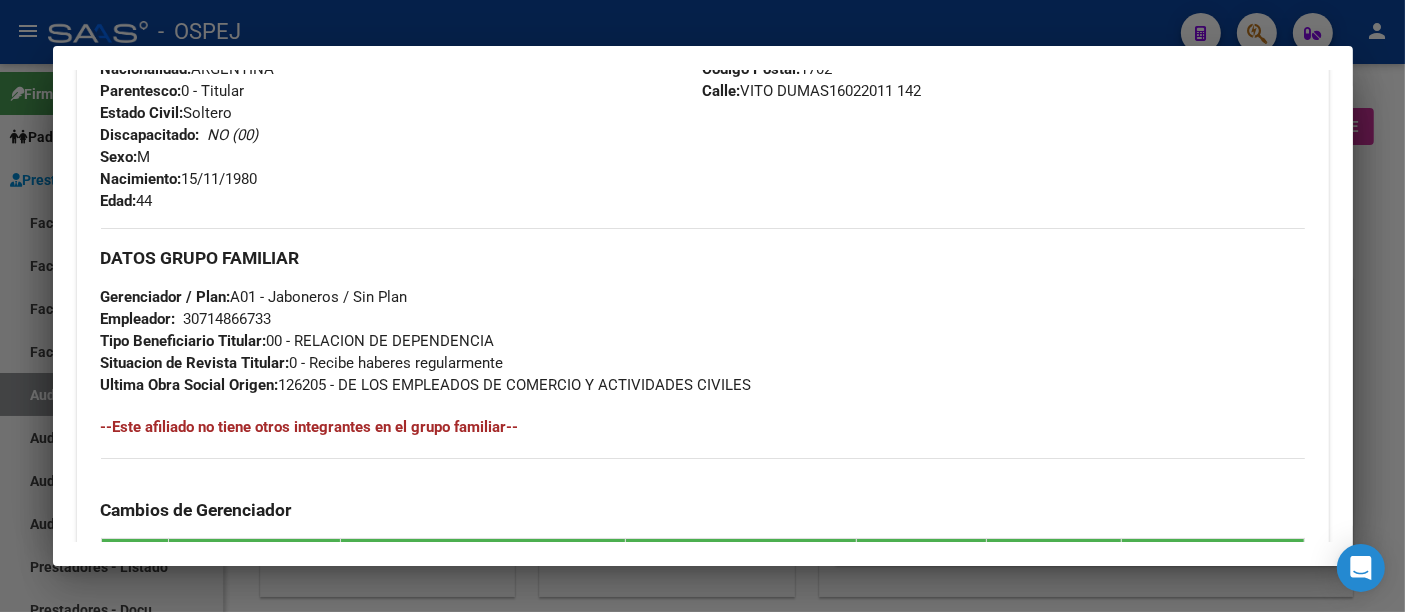 drag, startPoint x: 711, startPoint y: 15, endPoint x: 697, endPoint y: 47, distance: 34.928497 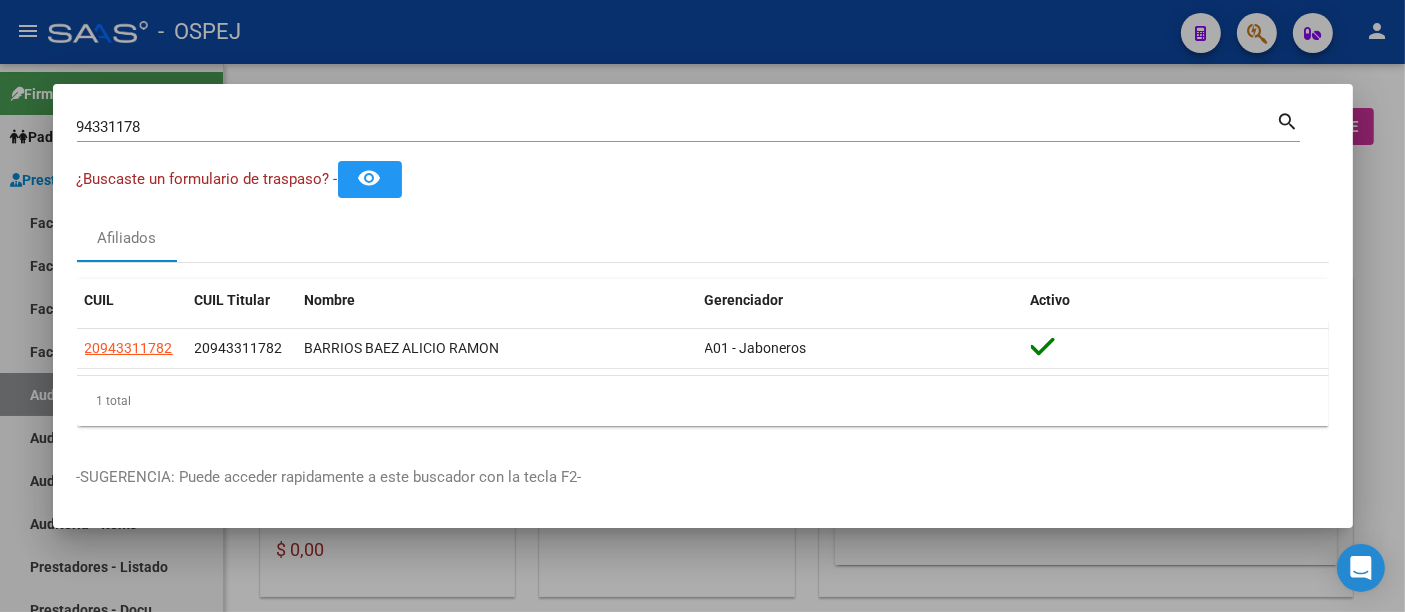 click at bounding box center [702, 306] 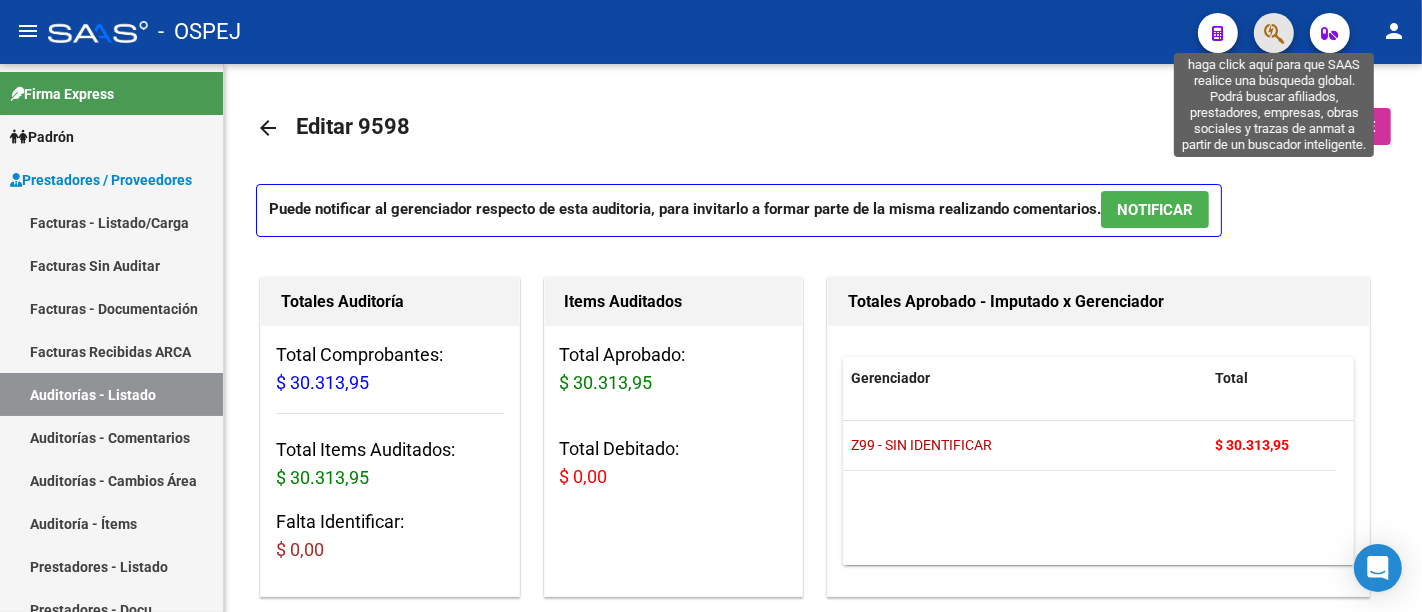 click 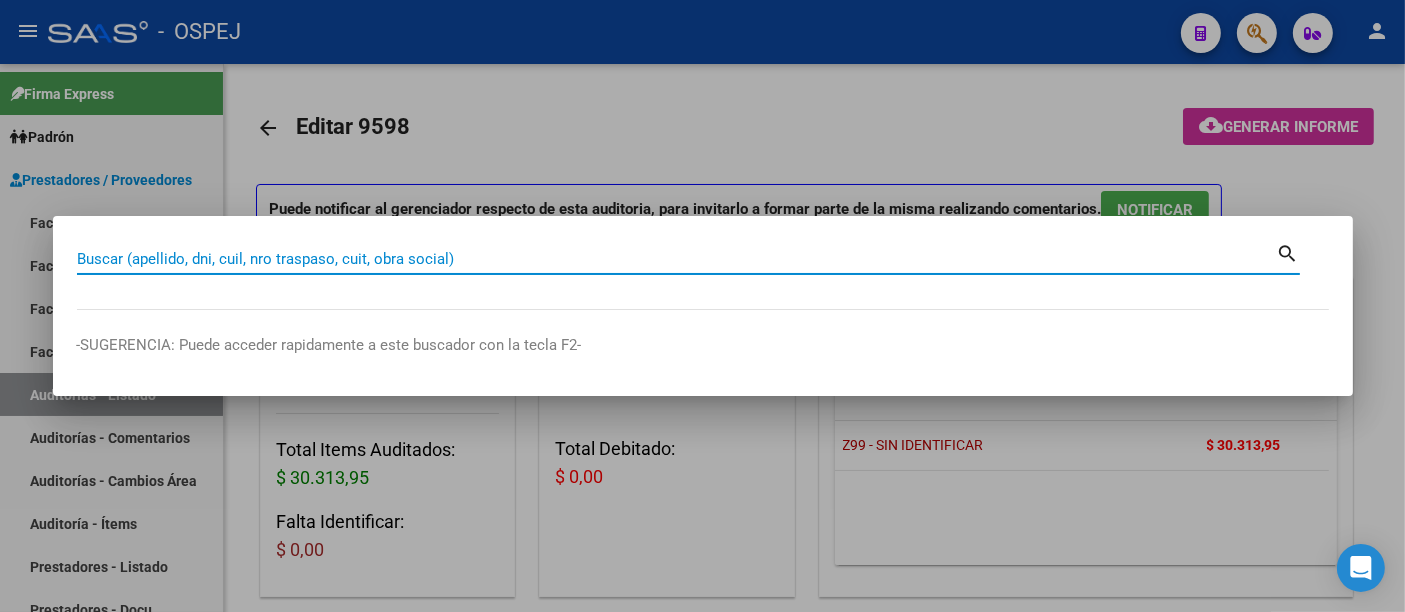 paste on "20235770327" 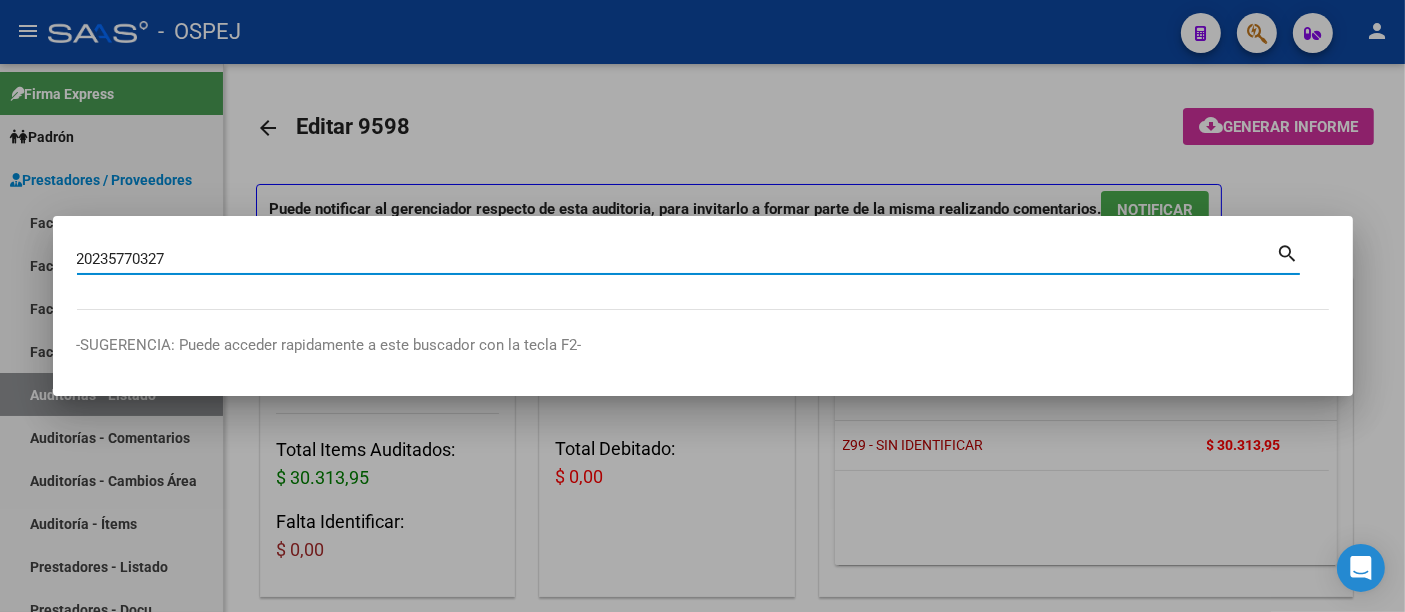 type on "20235770327" 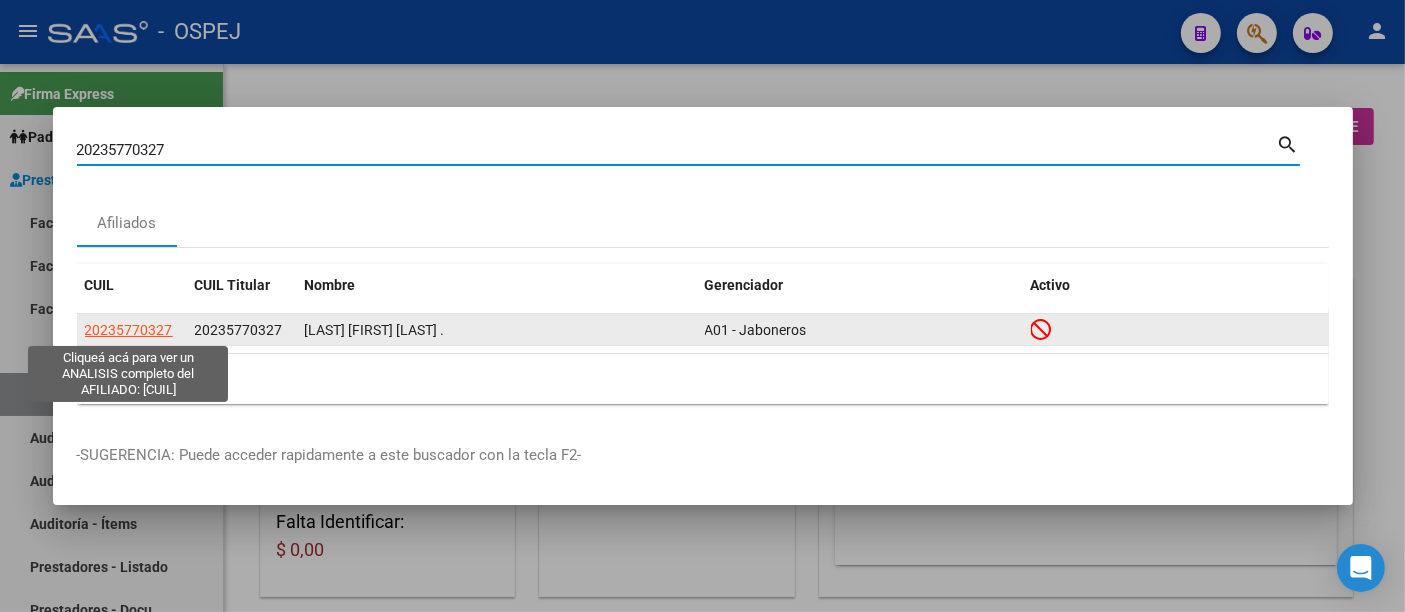 click on "20235770327" 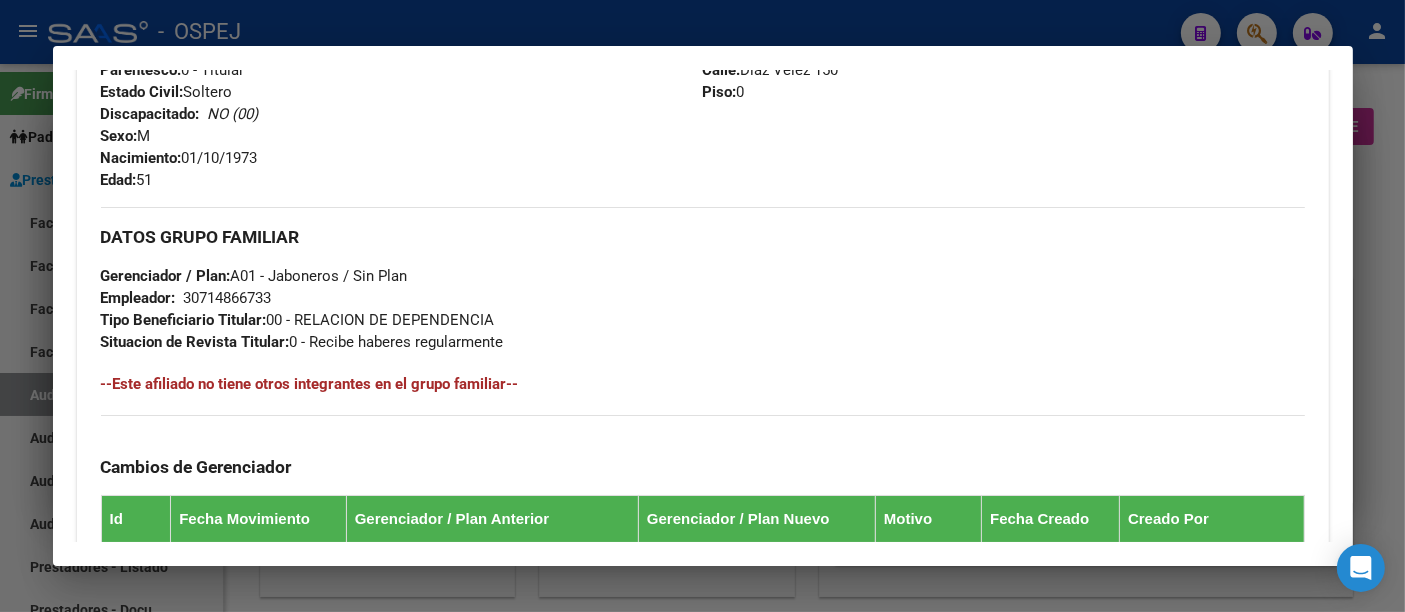 scroll, scrollTop: 888, scrollLeft: 0, axis: vertical 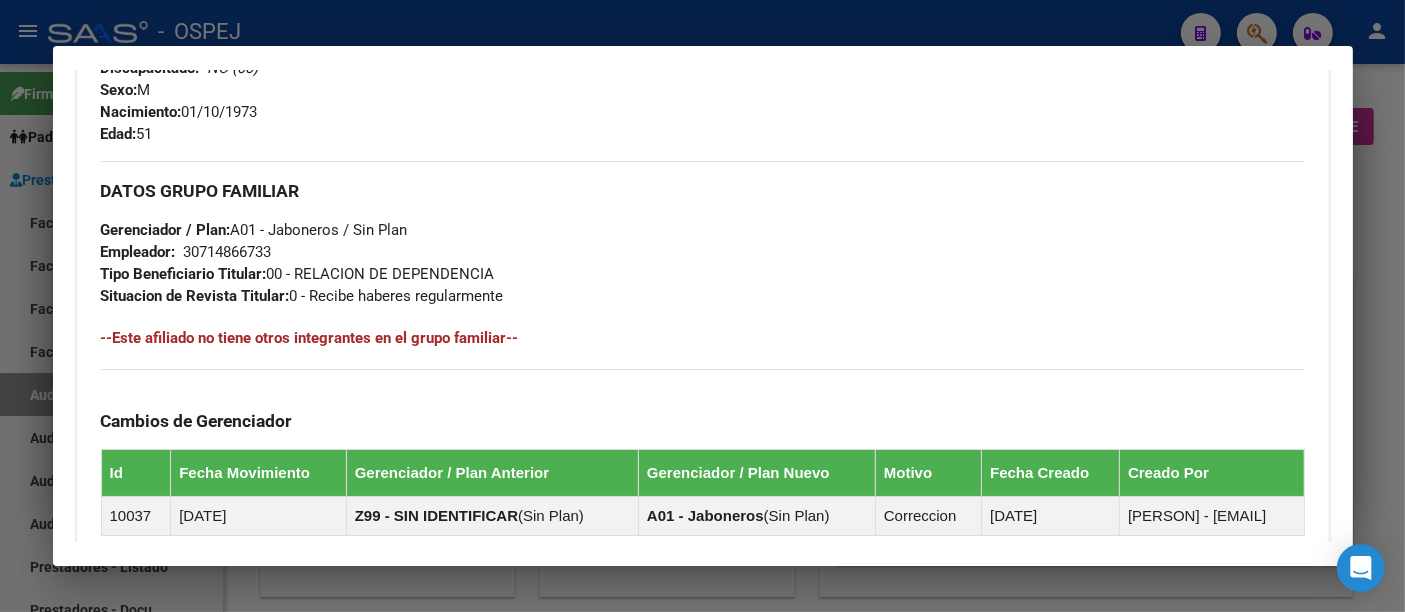 click on "30714866733" at bounding box center [228, 252] 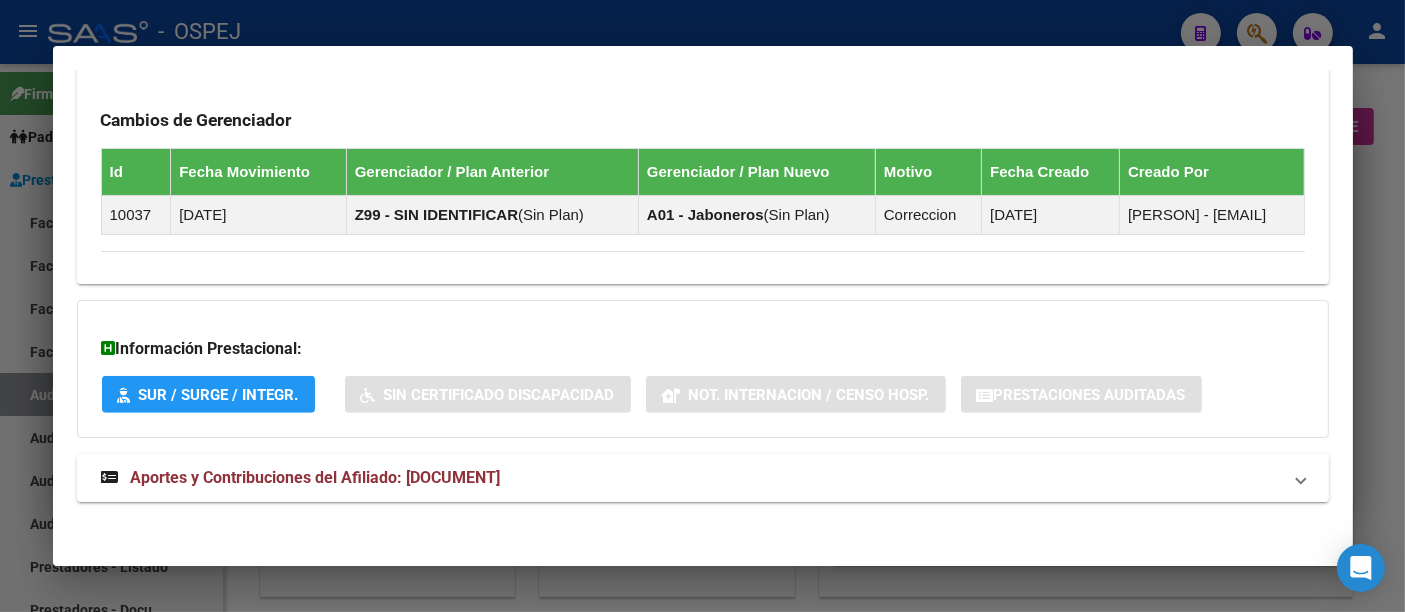 scroll, scrollTop: 1190, scrollLeft: 0, axis: vertical 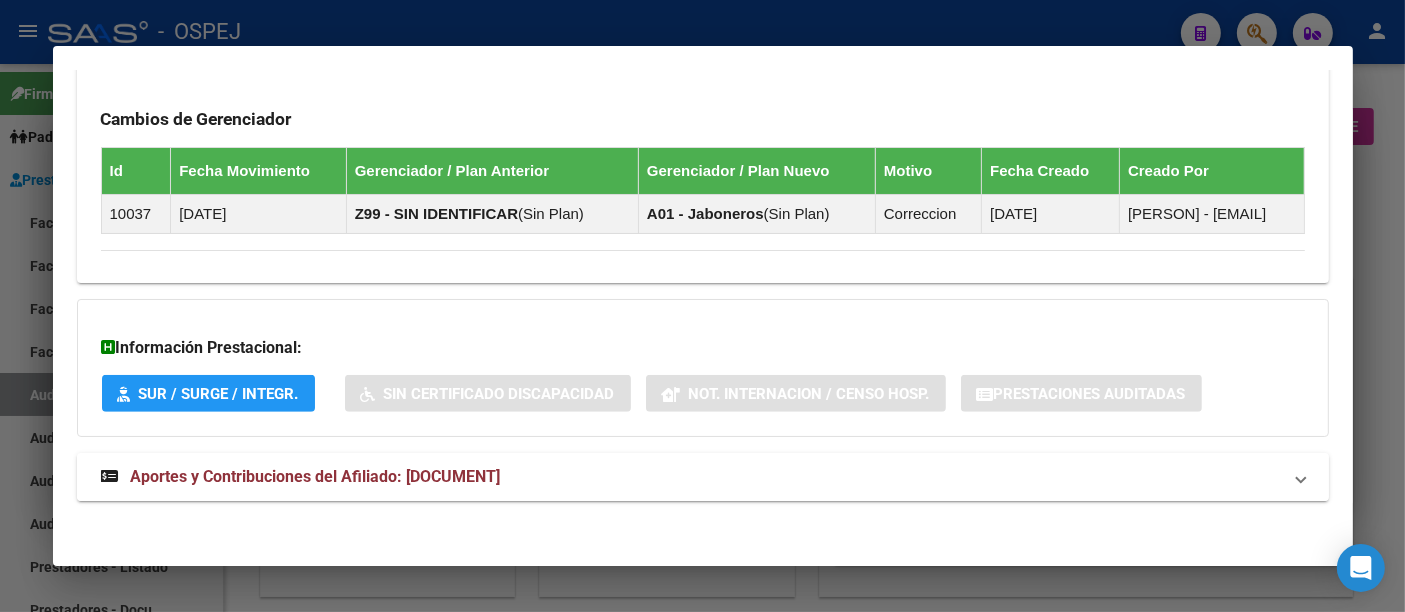 click on "Aportes y Contribuciones del Afiliado: [DOCUMENT]" at bounding box center [316, 476] 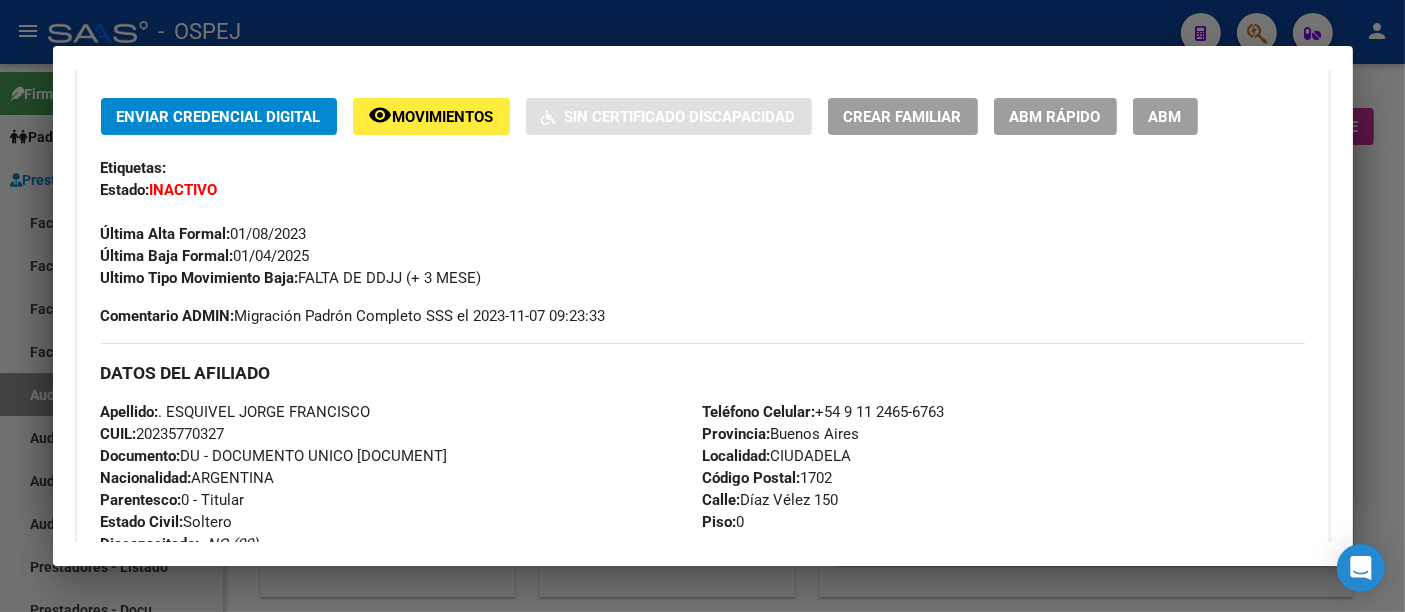 scroll, scrollTop: 523, scrollLeft: 0, axis: vertical 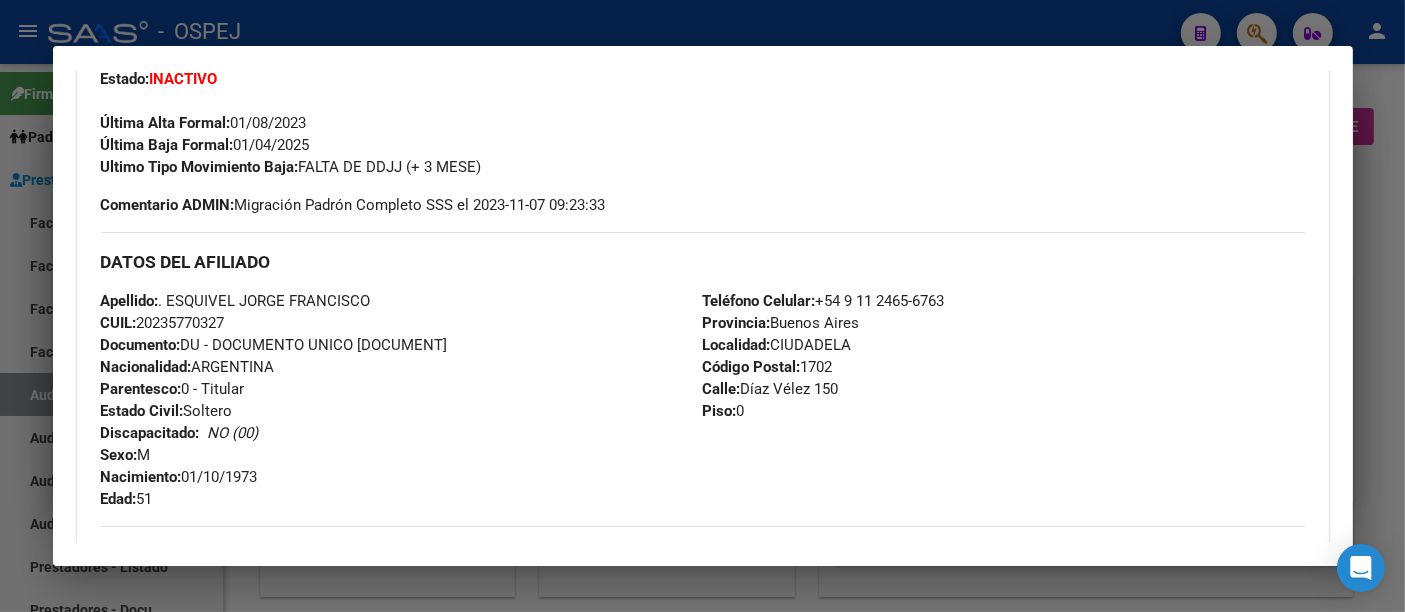 drag, startPoint x: 100, startPoint y: 297, endPoint x: 397, endPoint y: 316, distance: 297.60712 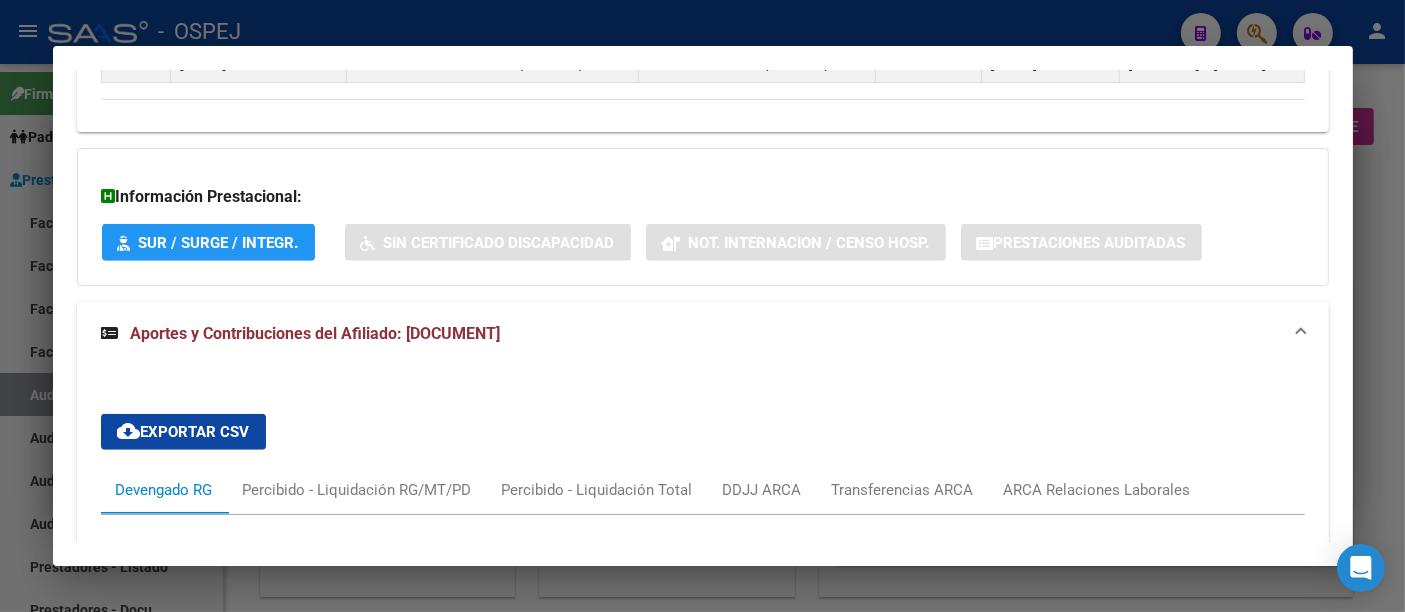 scroll, scrollTop: 1412, scrollLeft: 0, axis: vertical 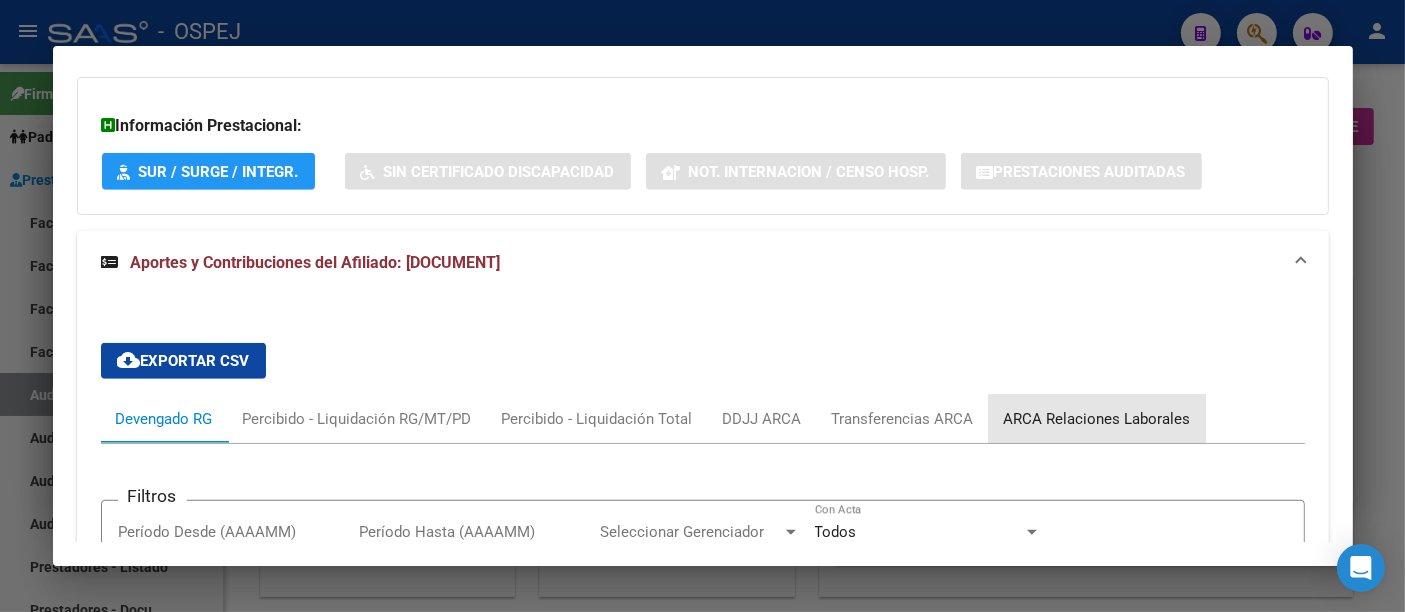 click on "ARCA Relaciones Laborales" at bounding box center [1097, 419] 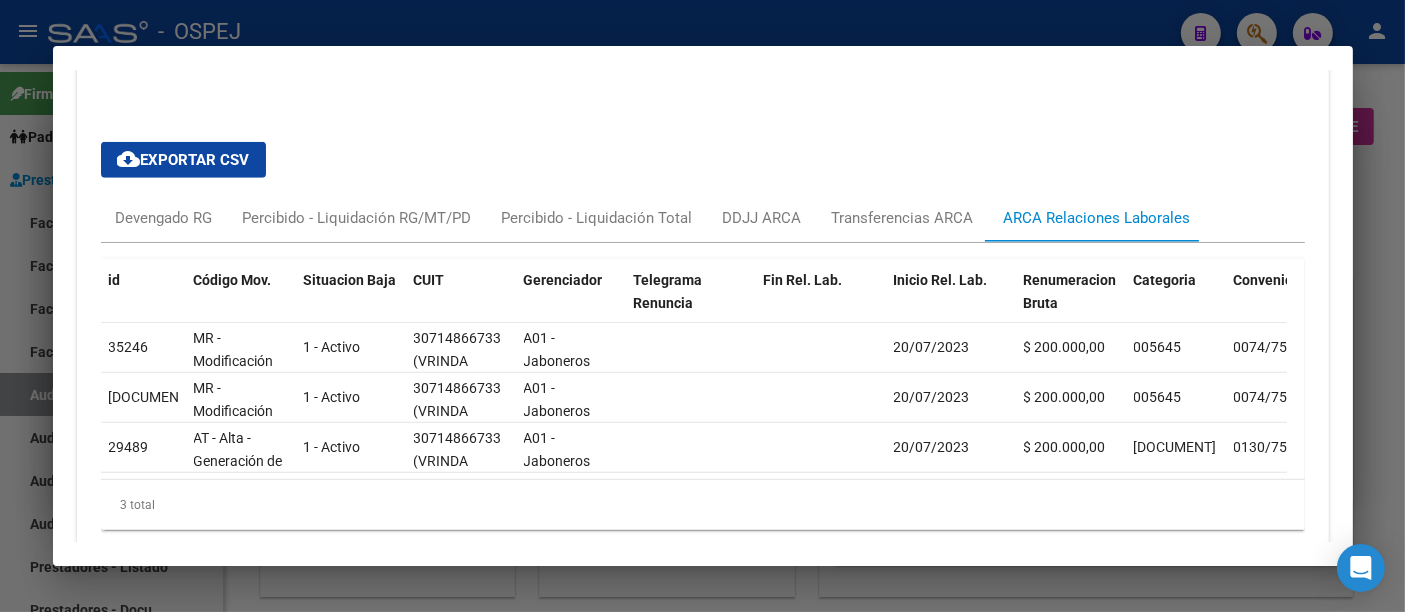 scroll, scrollTop: 1634, scrollLeft: 0, axis: vertical 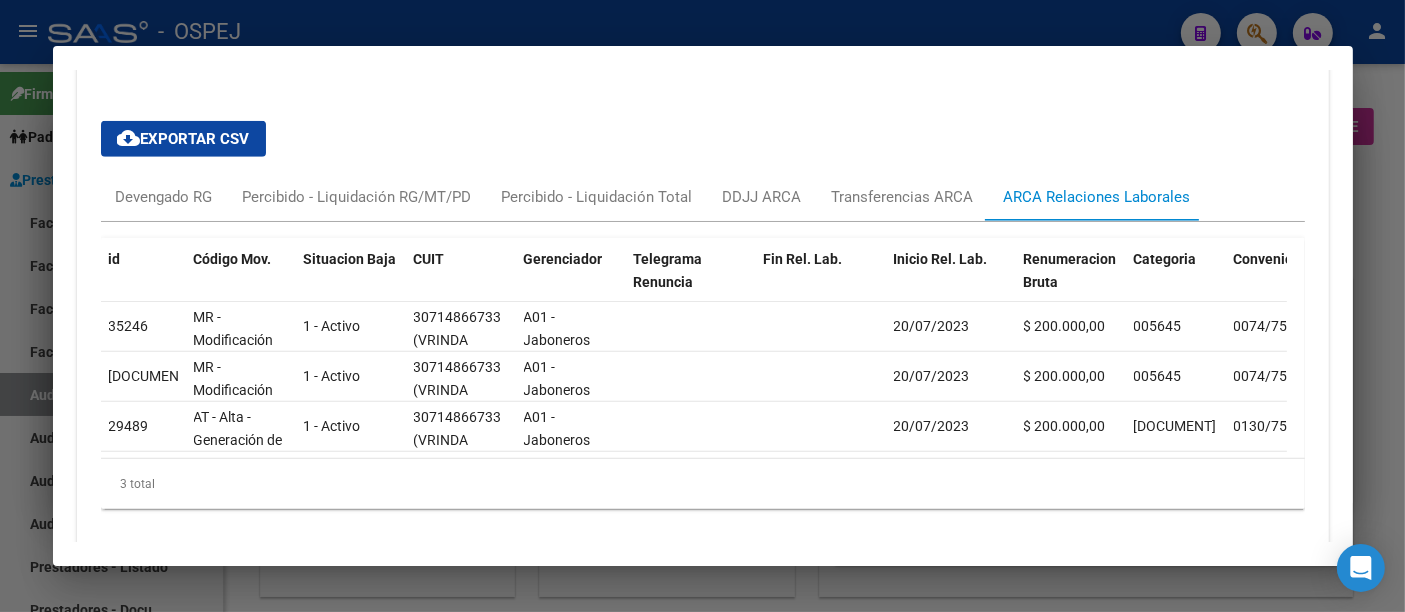 click at bounding box center [702, 306] 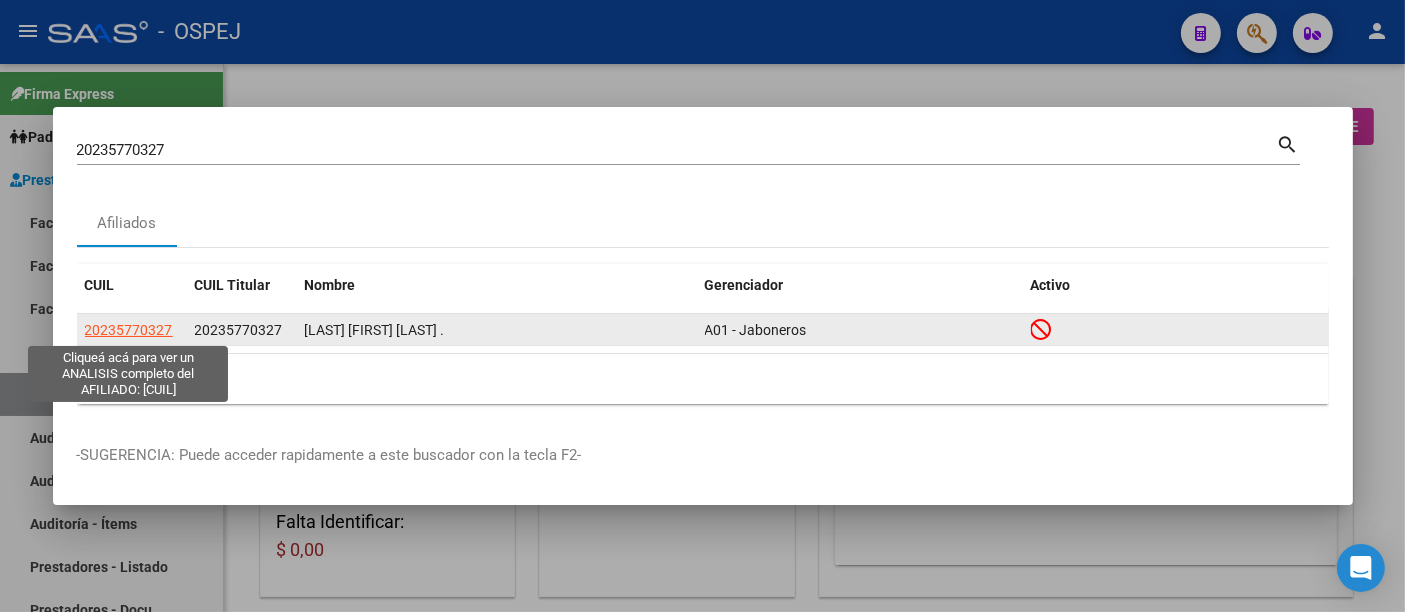 click on "20235770327" 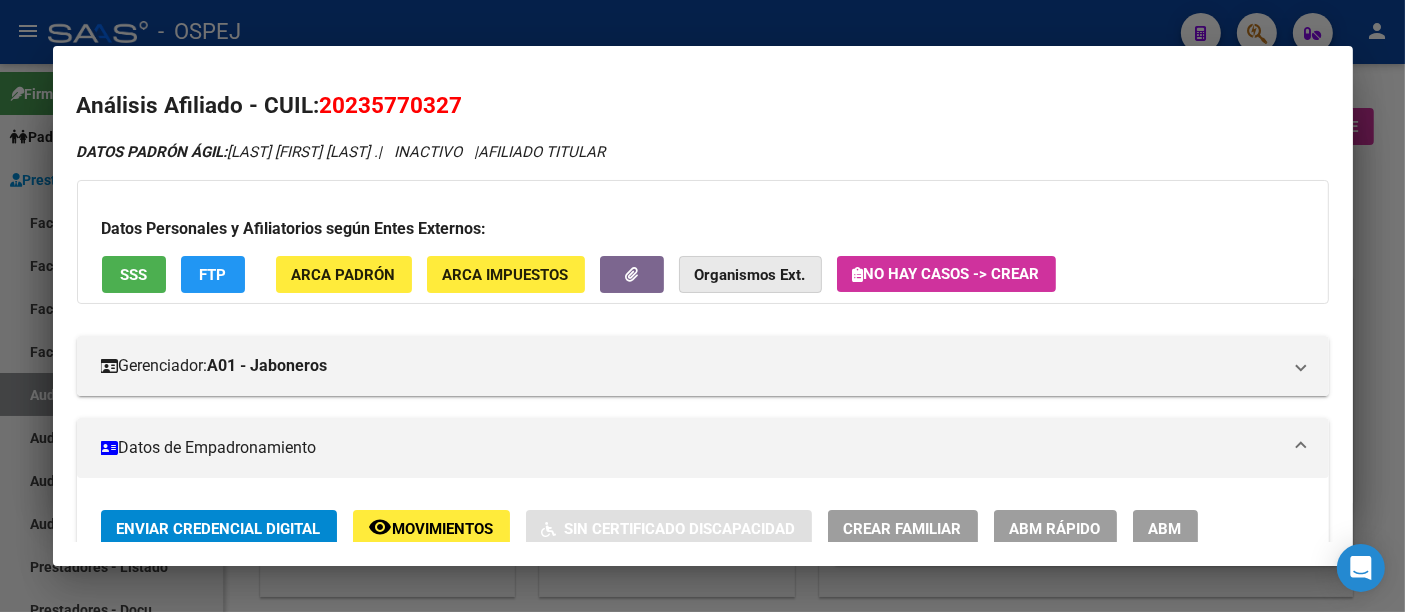 click on "Organismos Ext." 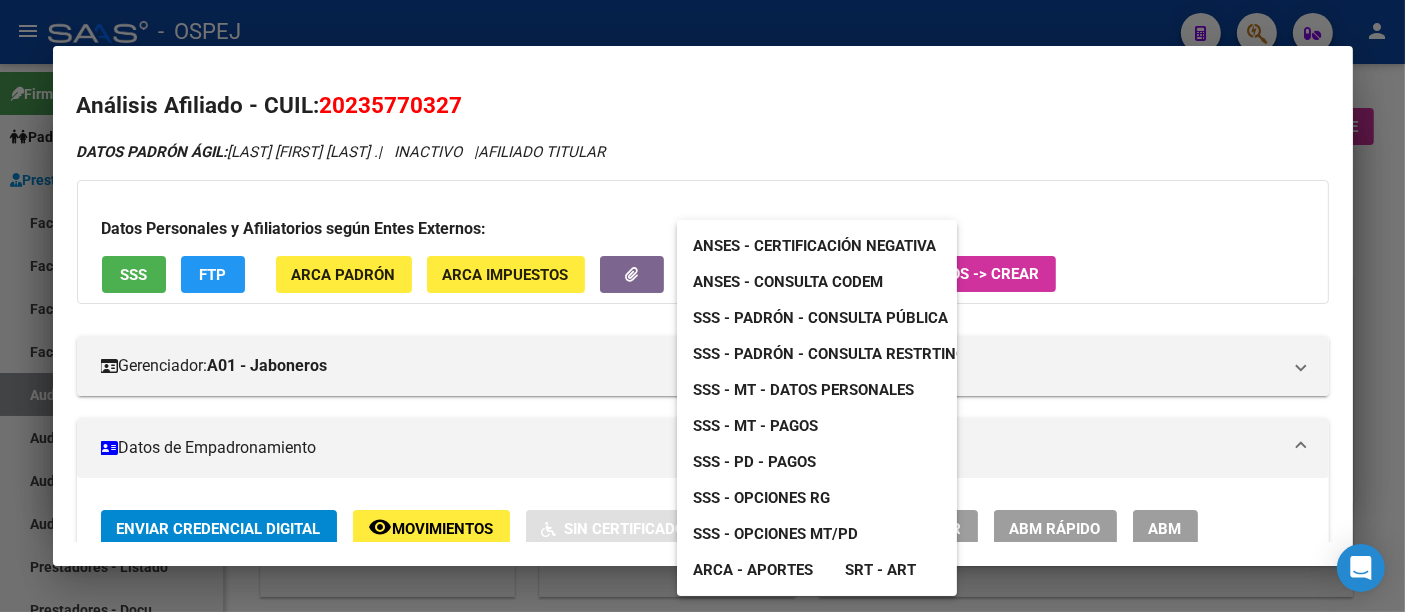 click on "ANSES - Consulta CODEM" at bounding box center (788, 282) 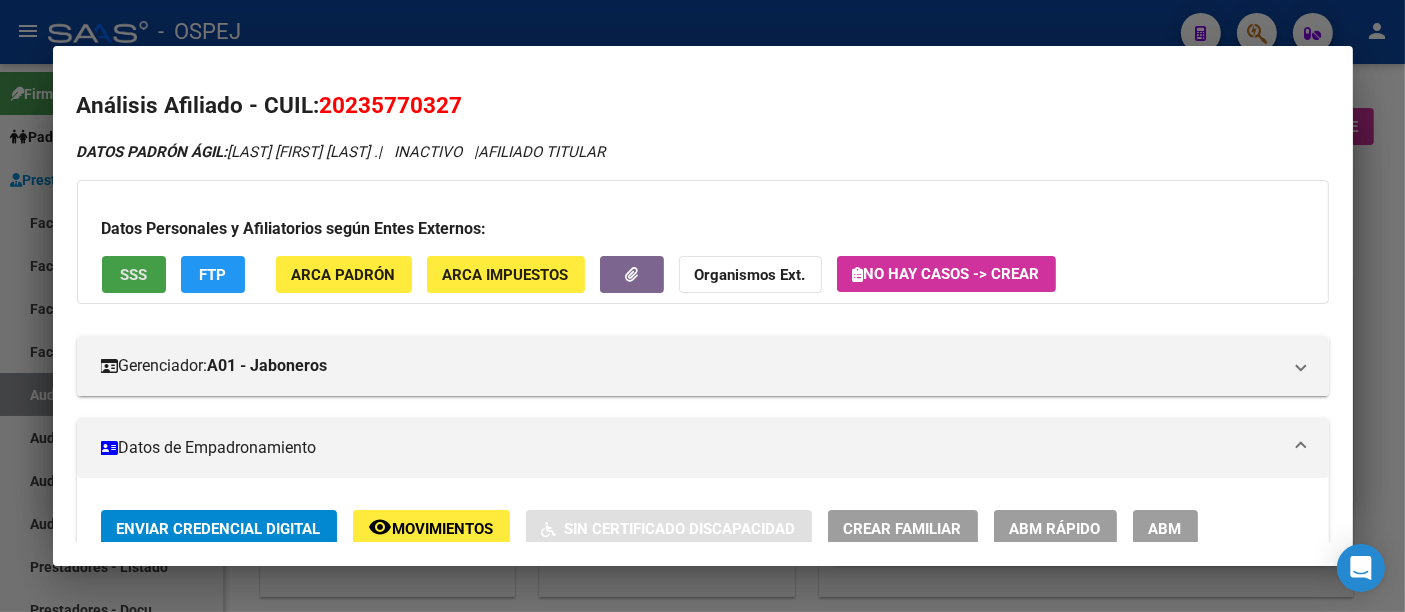 click on "SSS" at bounding box center [133, 275] 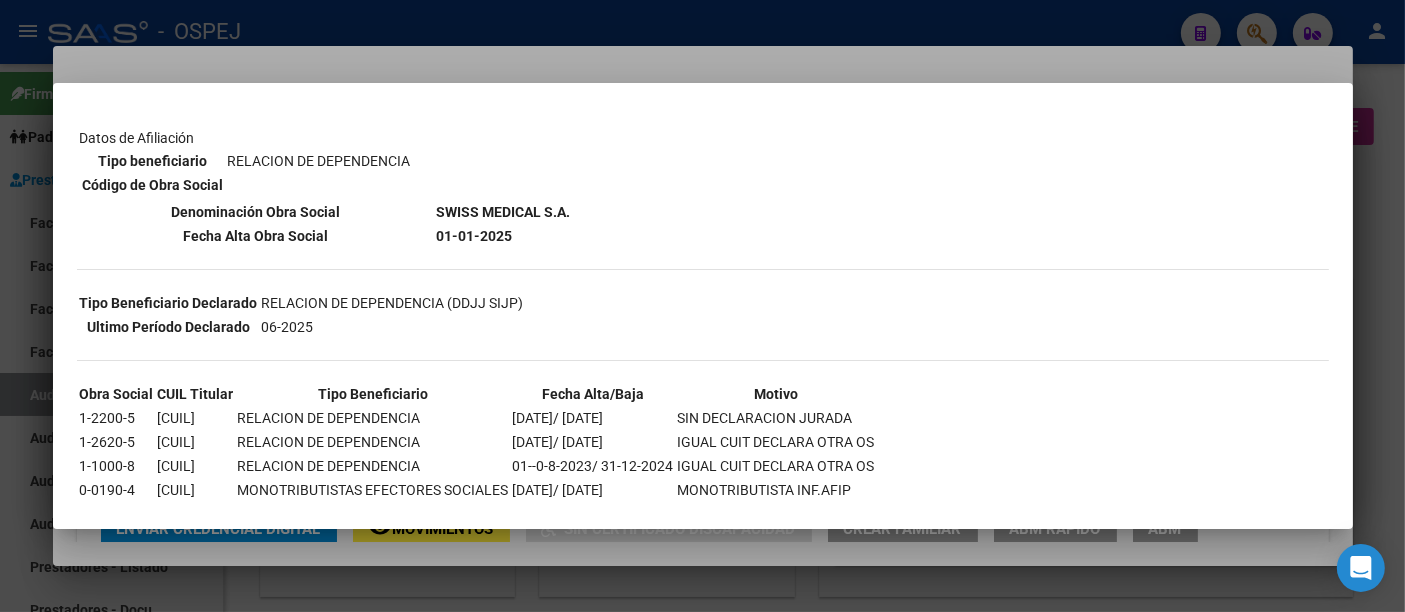 scroll, scrollTop: 330, scrollLeft: 0, axis: vertical 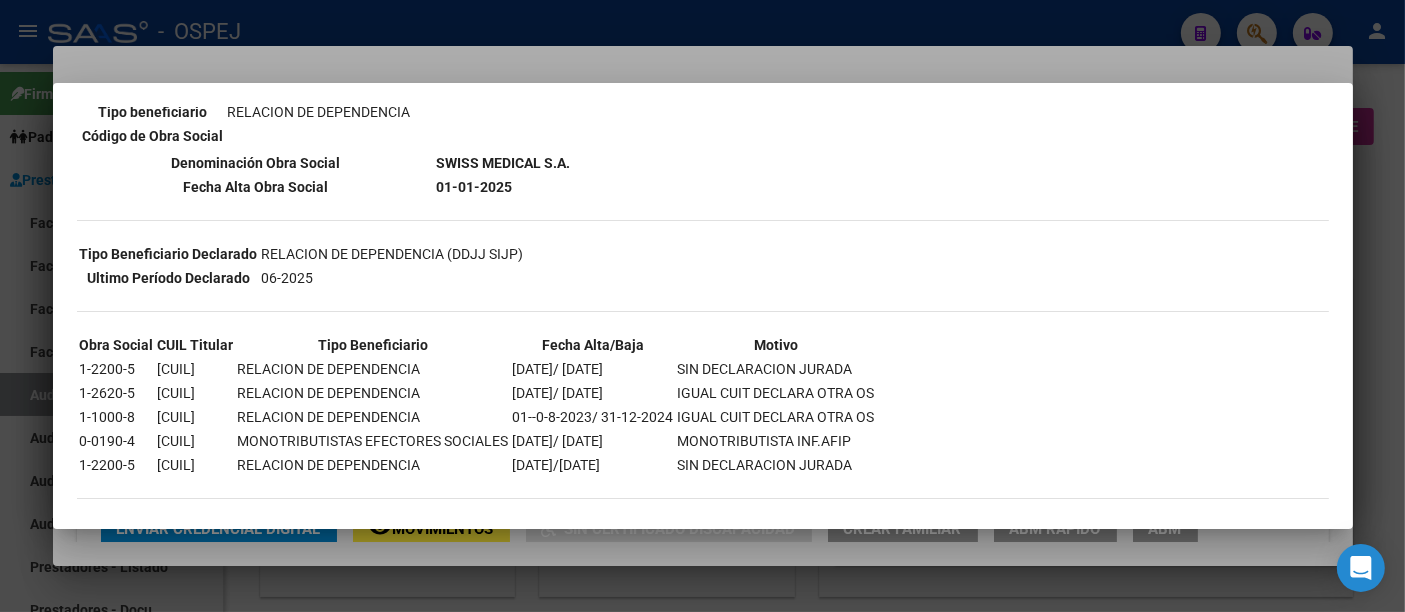click at bounding box center (702, 306) 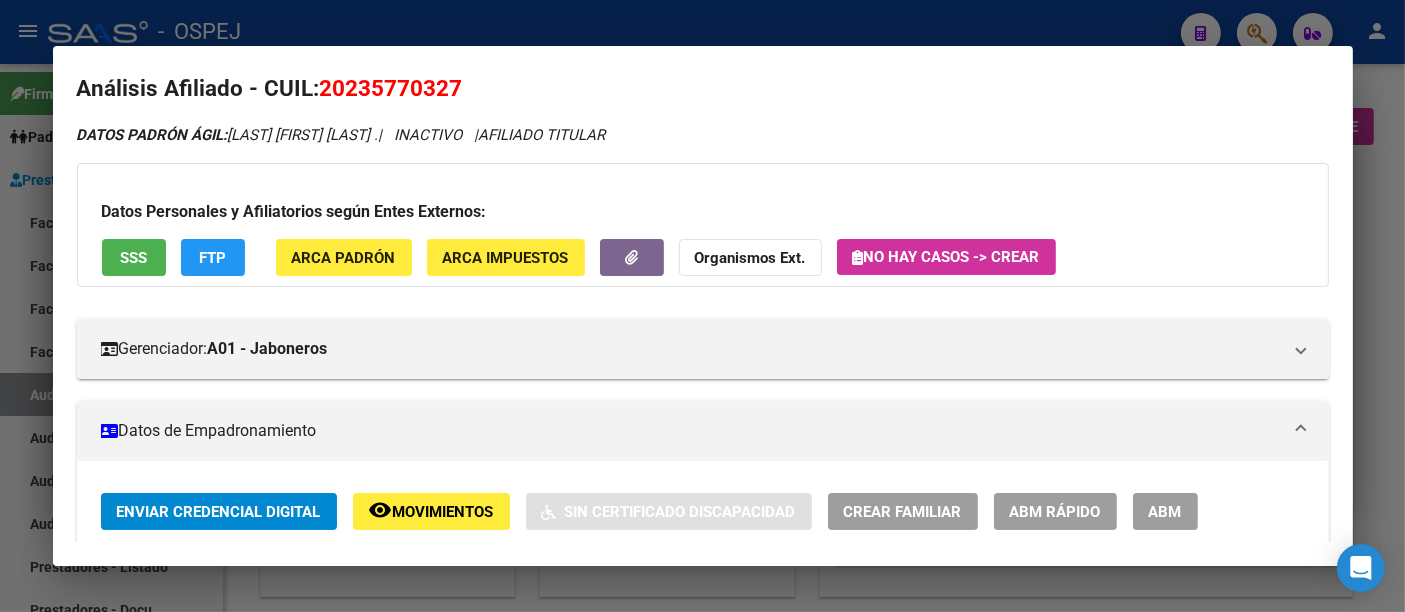 scroll, scrollTop: 0, scrollLeft: 0, axis: both 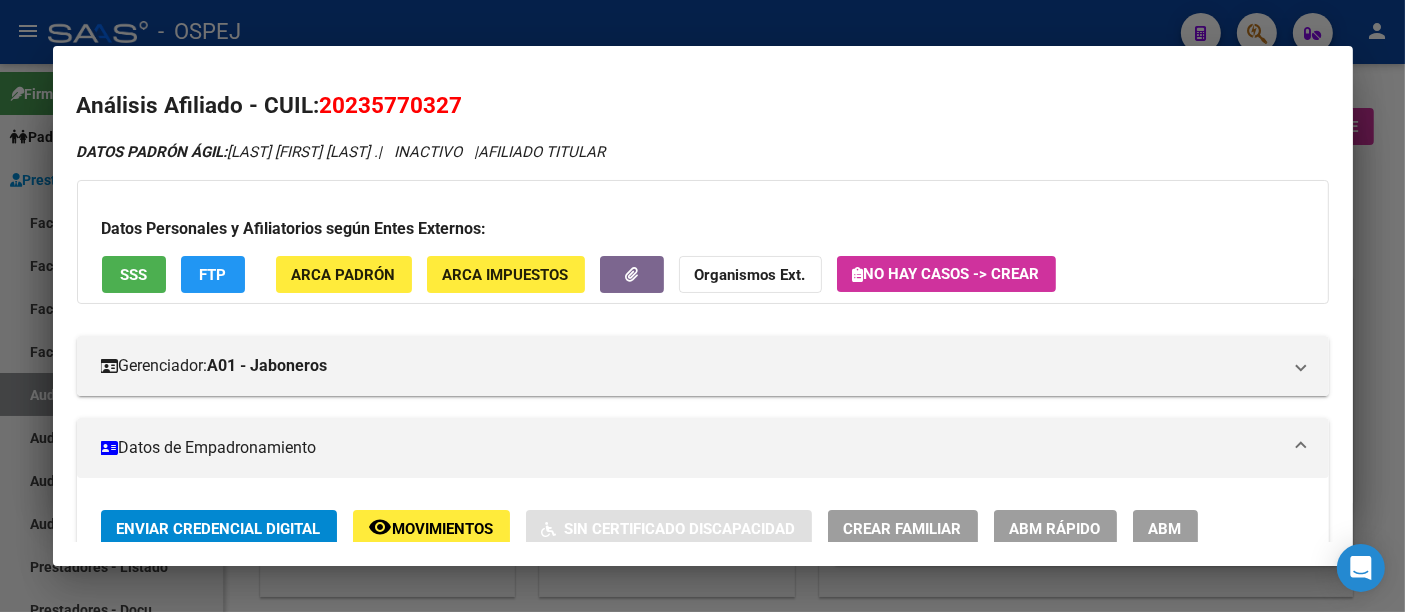 click at bounding box center [702, 306] 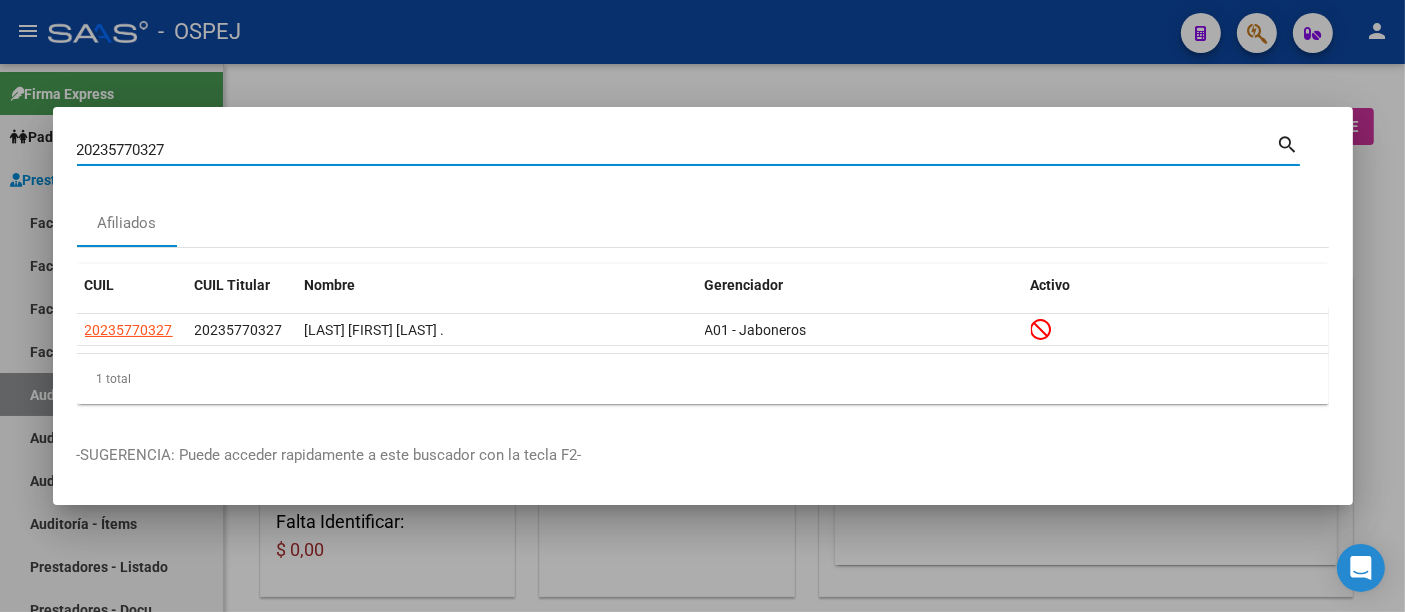 click on "20235770327" at bounding box center [677, 150] 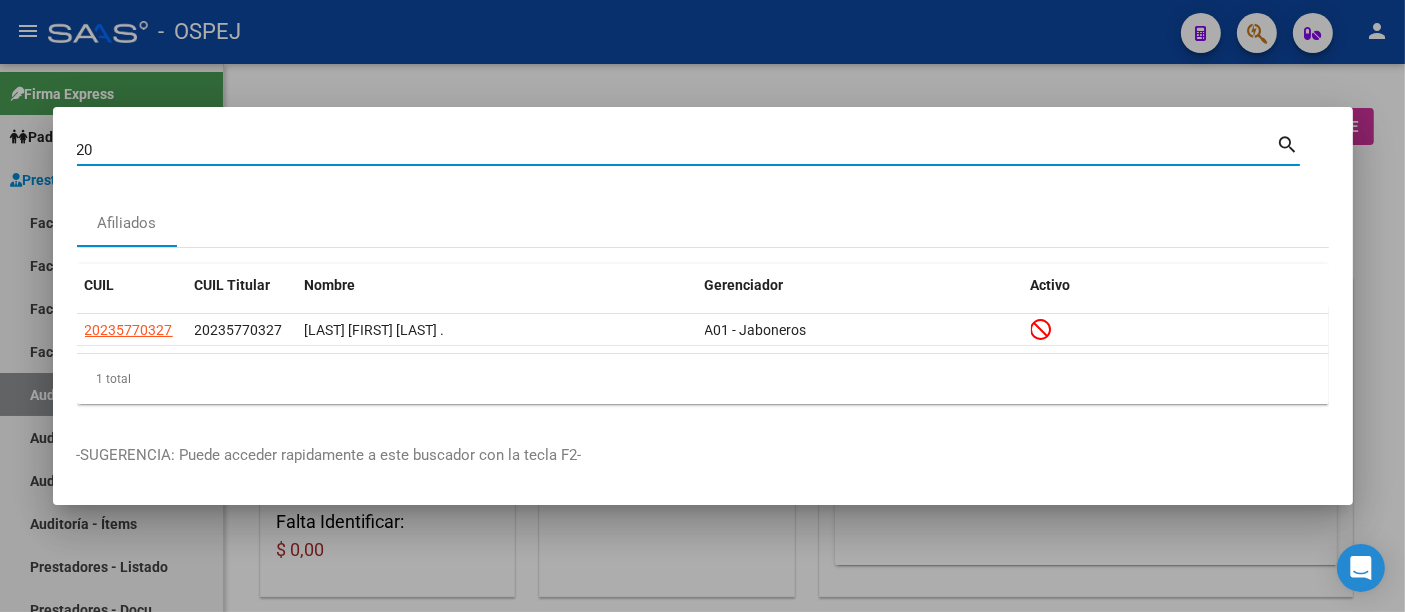 type on "2" 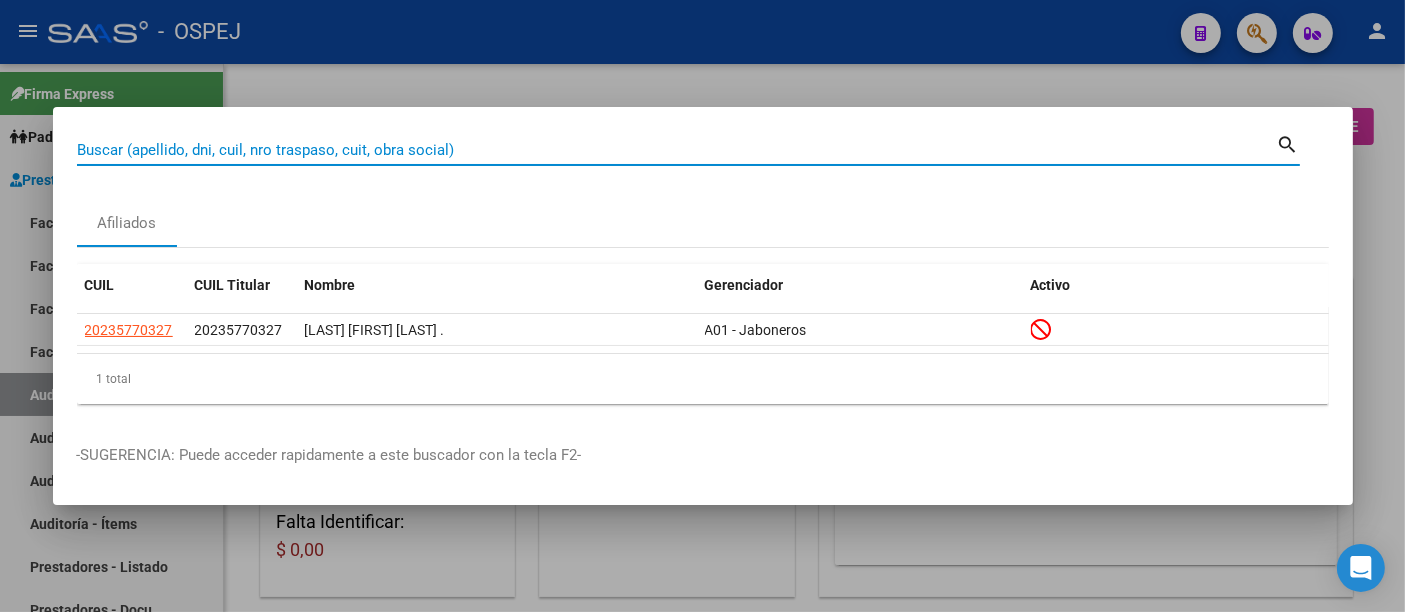 paste on "[CUIL]" 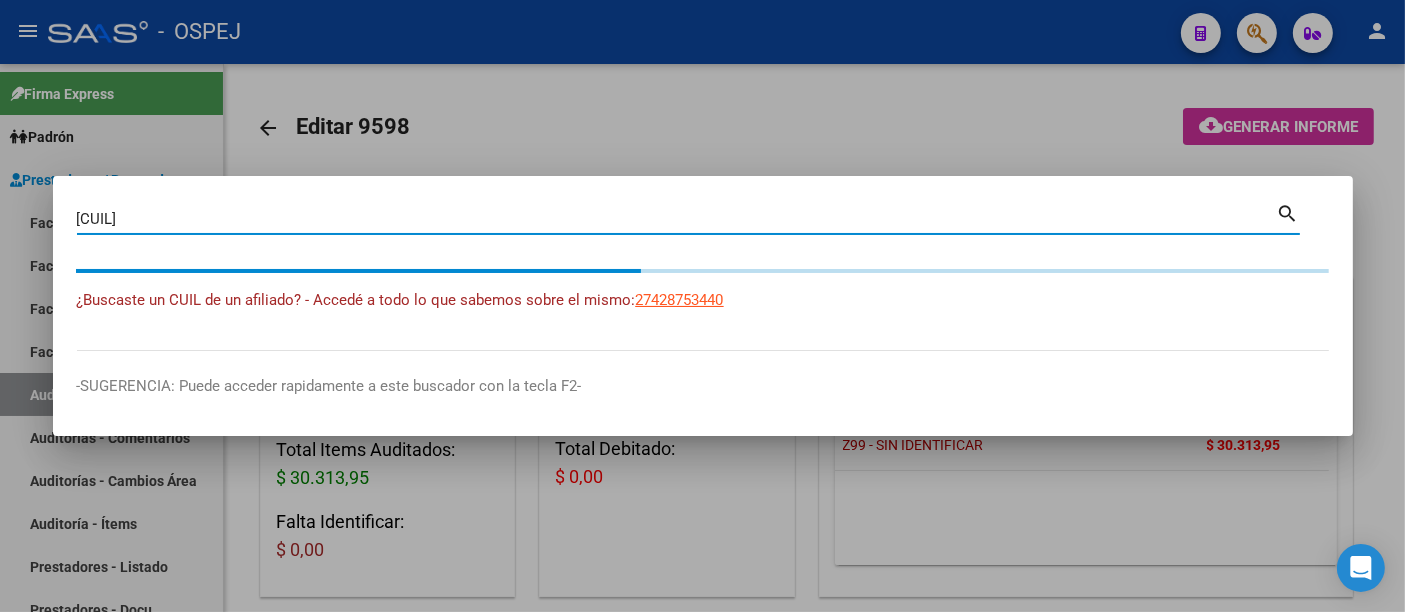 type on "27428753440" 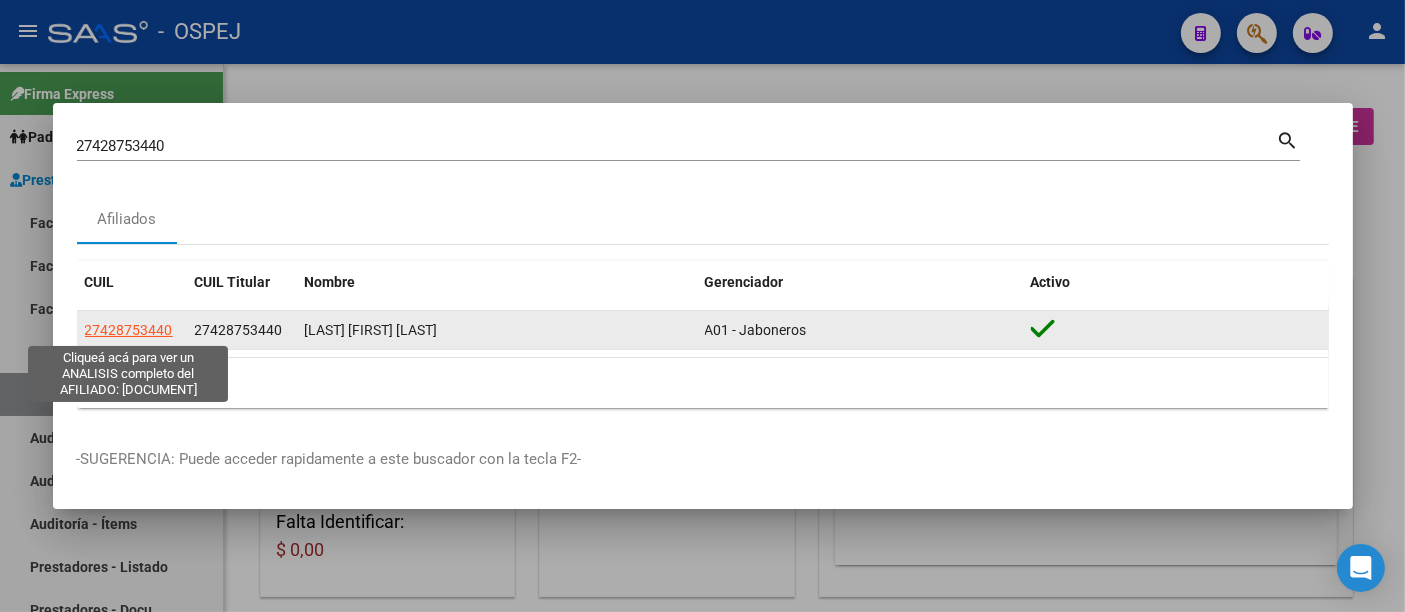 click on "27428753440" 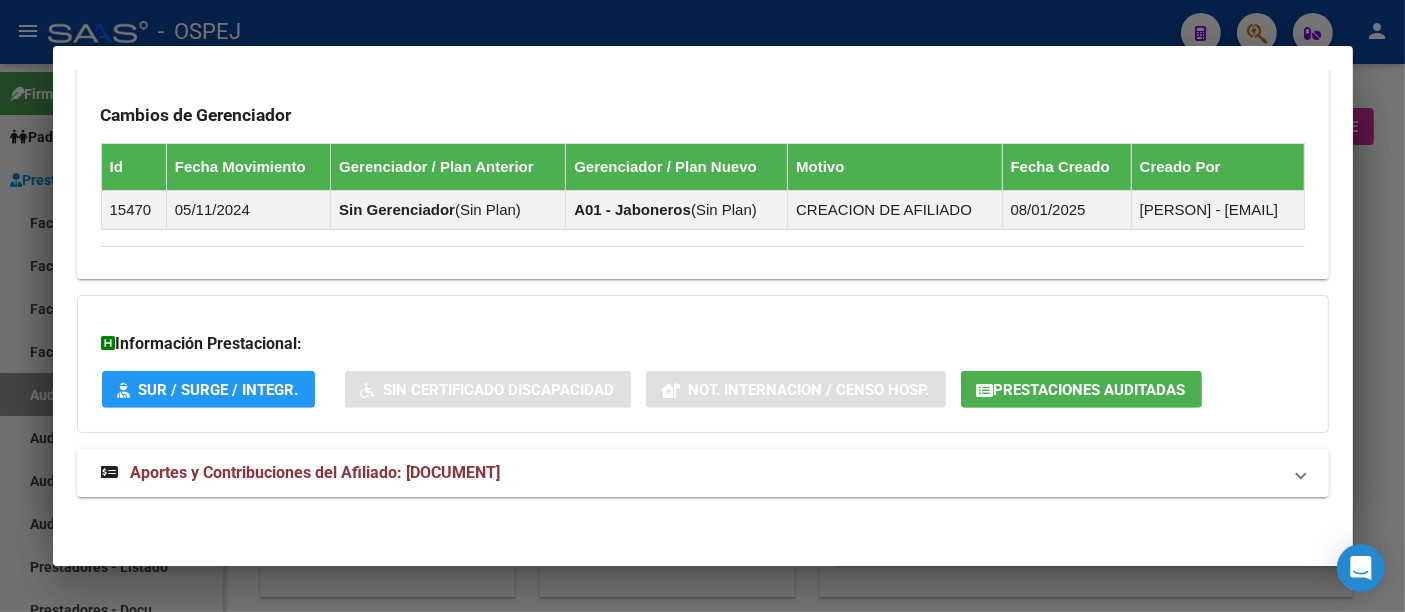 scroll, scrollTop: 818, scrollLeft: 0, axis: vertical 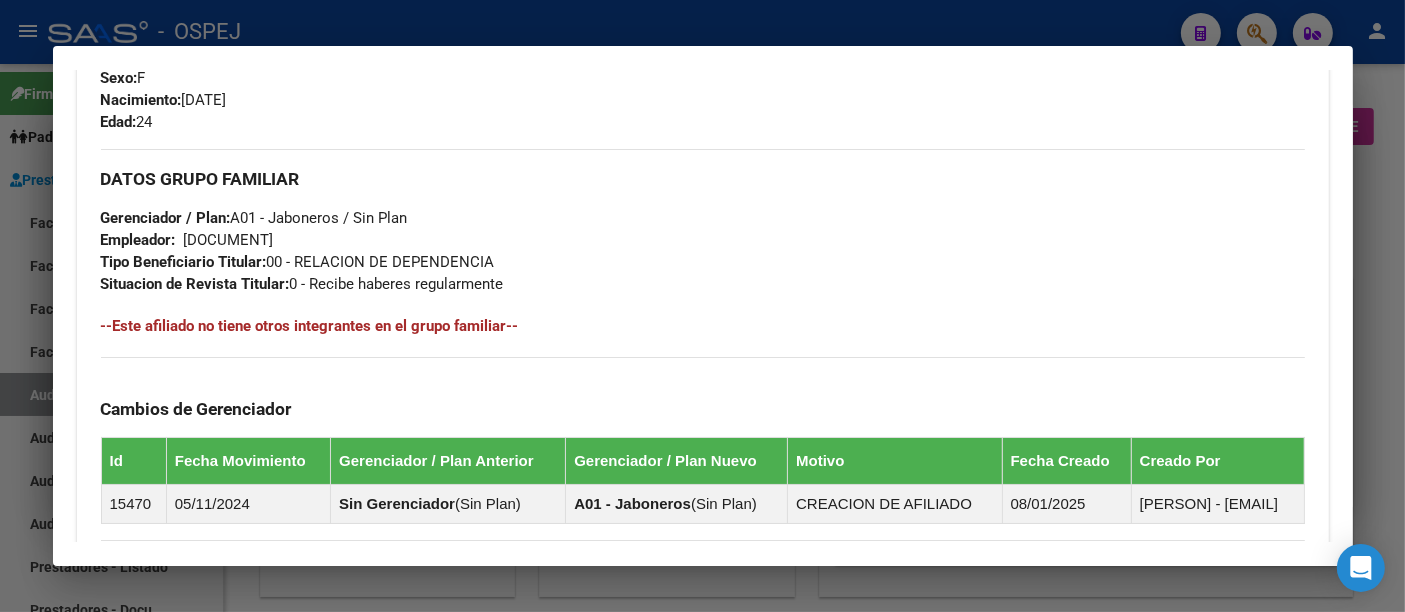 click on "[DOCUMENT]" at bounding box center (229, 240) 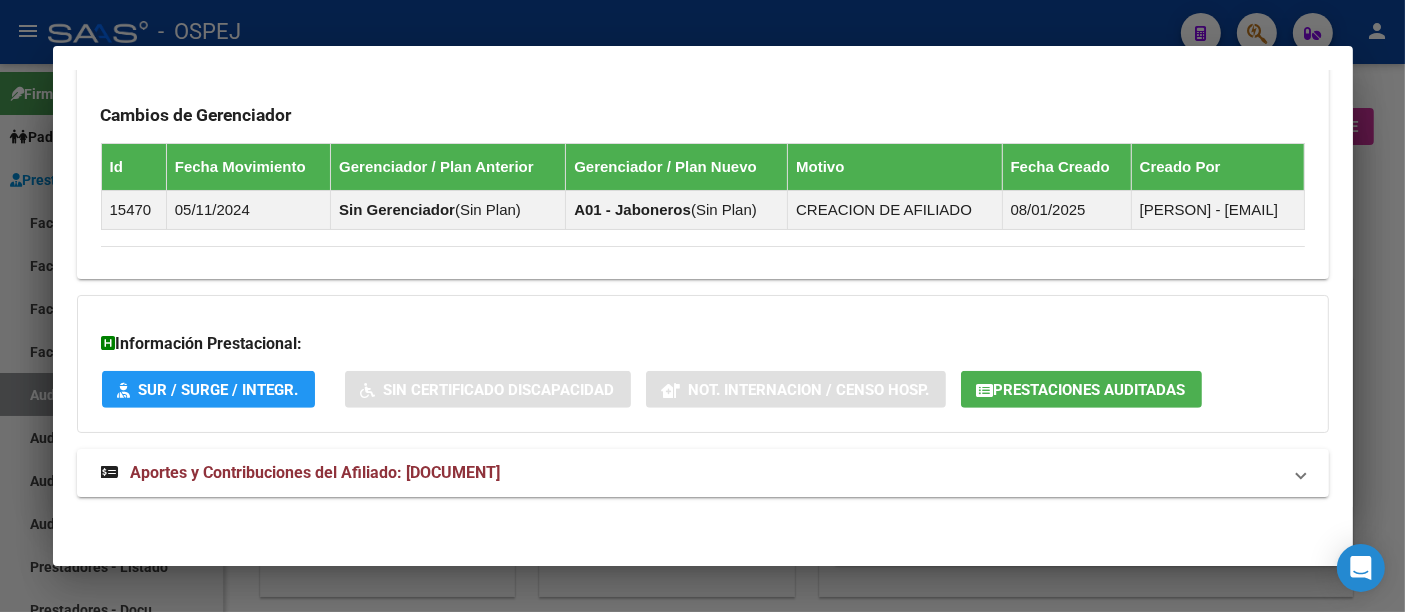scroll, scrollTop: 1151, scrollLeft: 0, axis: vertical 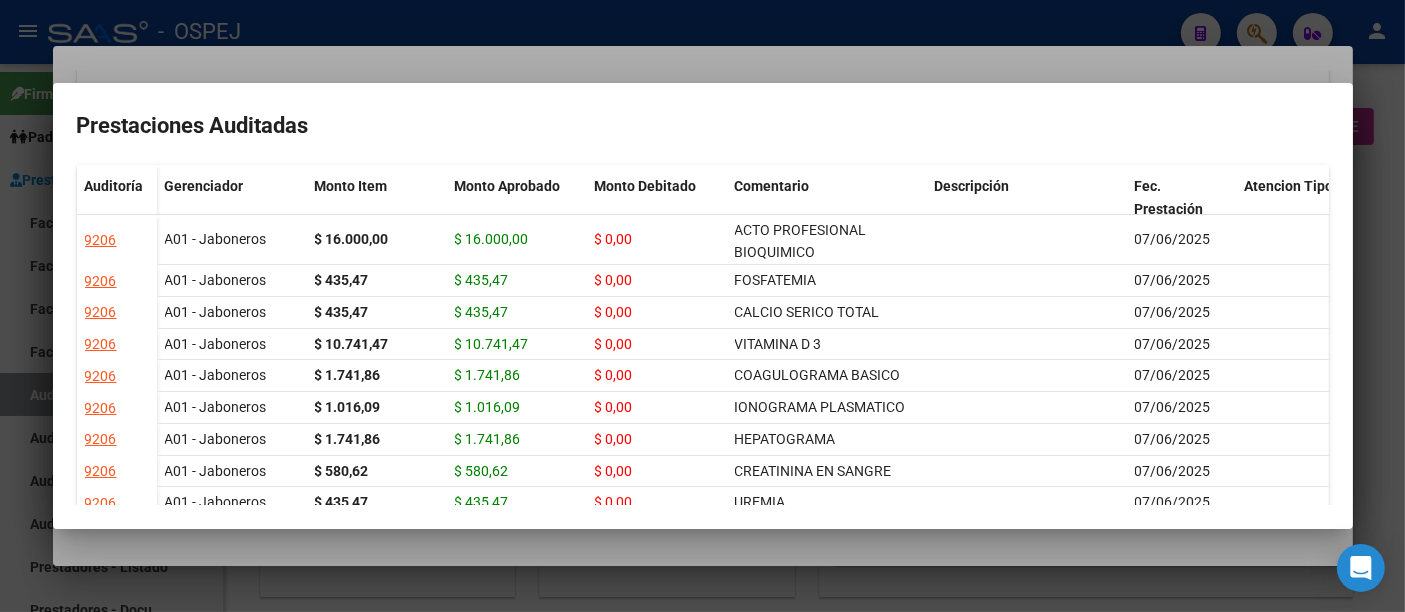 click at bounding box center [702, 306] 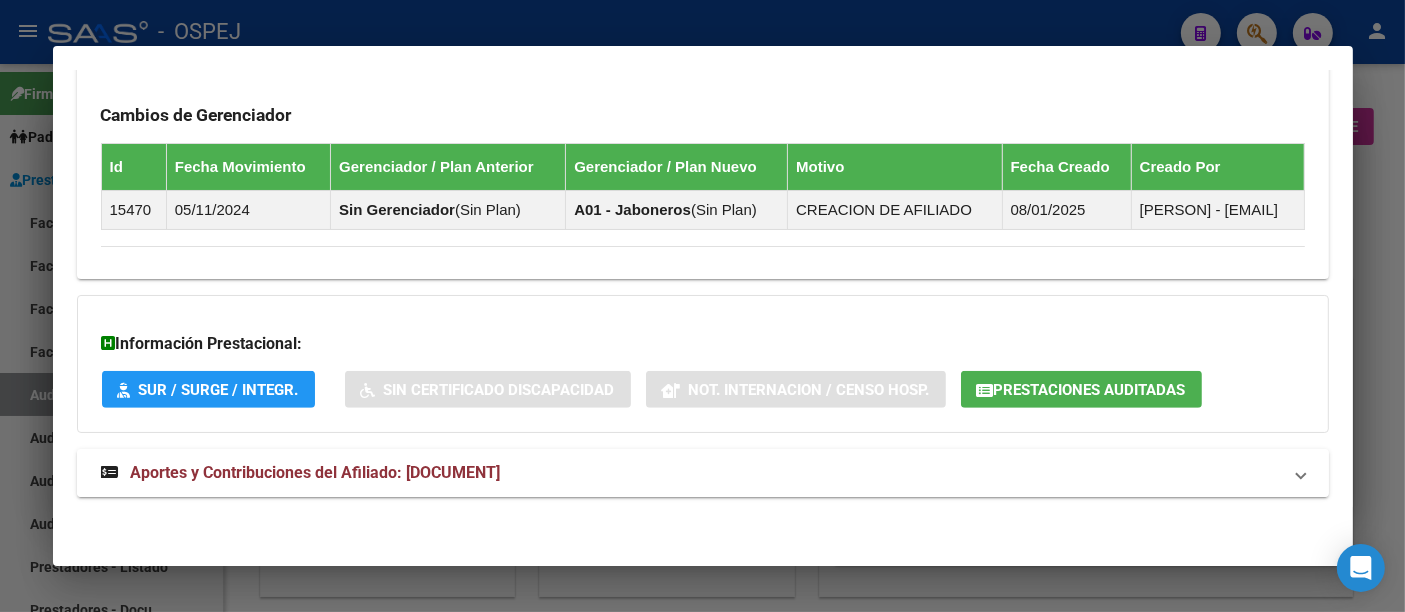 click on "Aportes y Contribuciones del Afiliado: [DOCUMENT]" at bounding box center (301, 473) 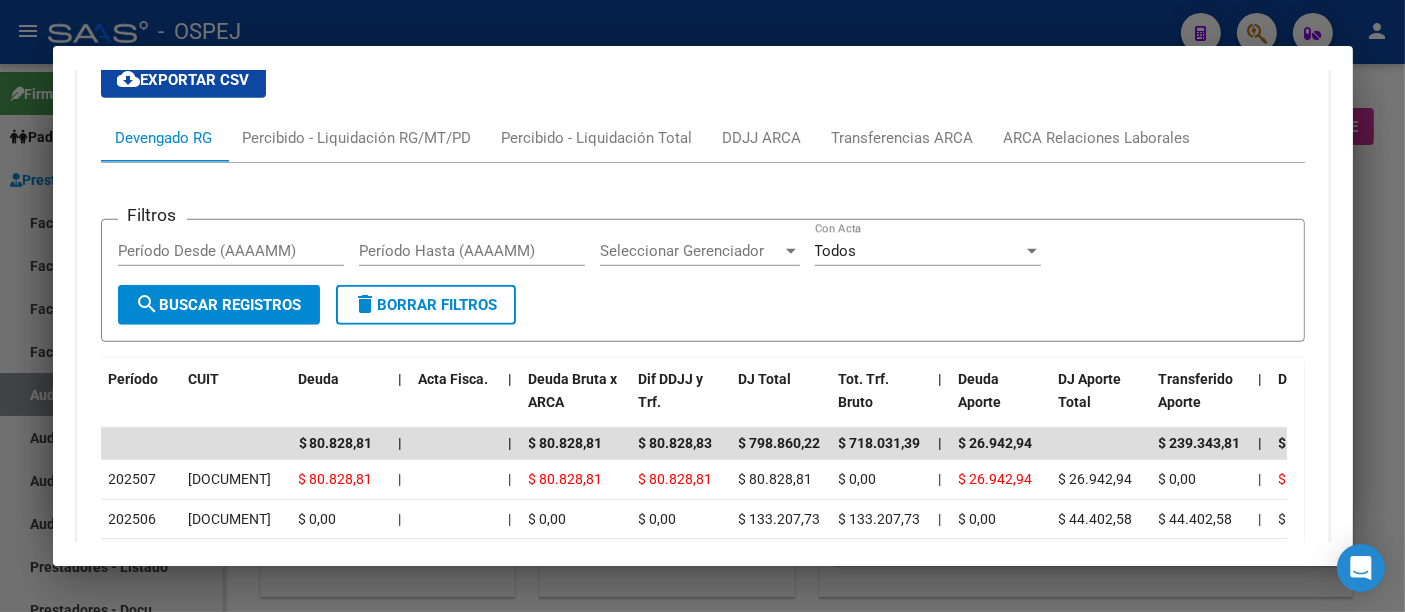 scroll, scrollTop: 1683, scrollLeft: 0, axis: vertical 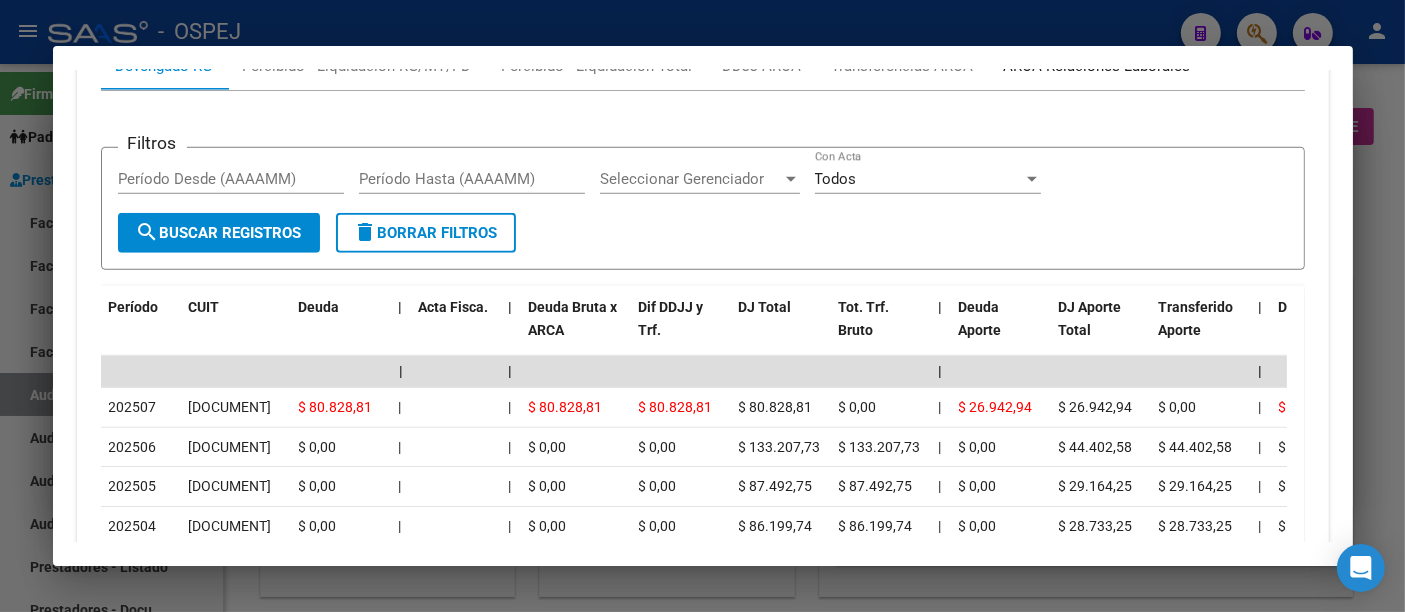 click on "ARCA Relaciones Laborales" at bounding box center [1097, 66] 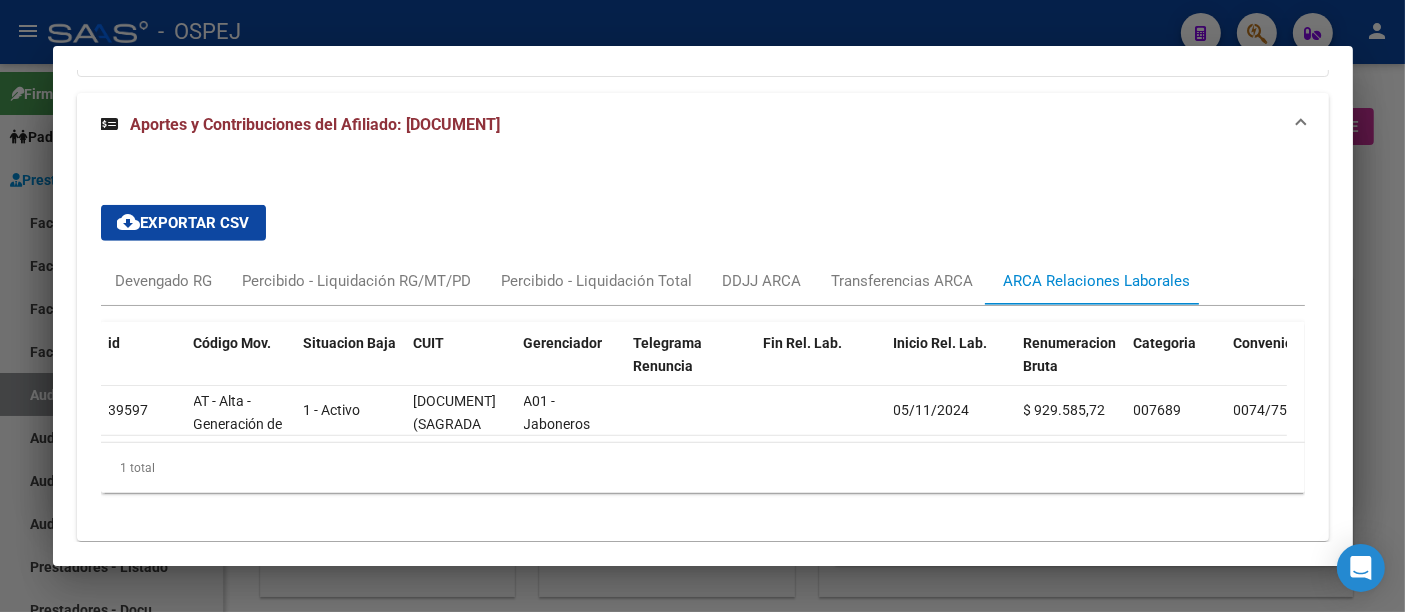 scroll, scrollTop: 1569, scrollLeft: 0, axis: vertical 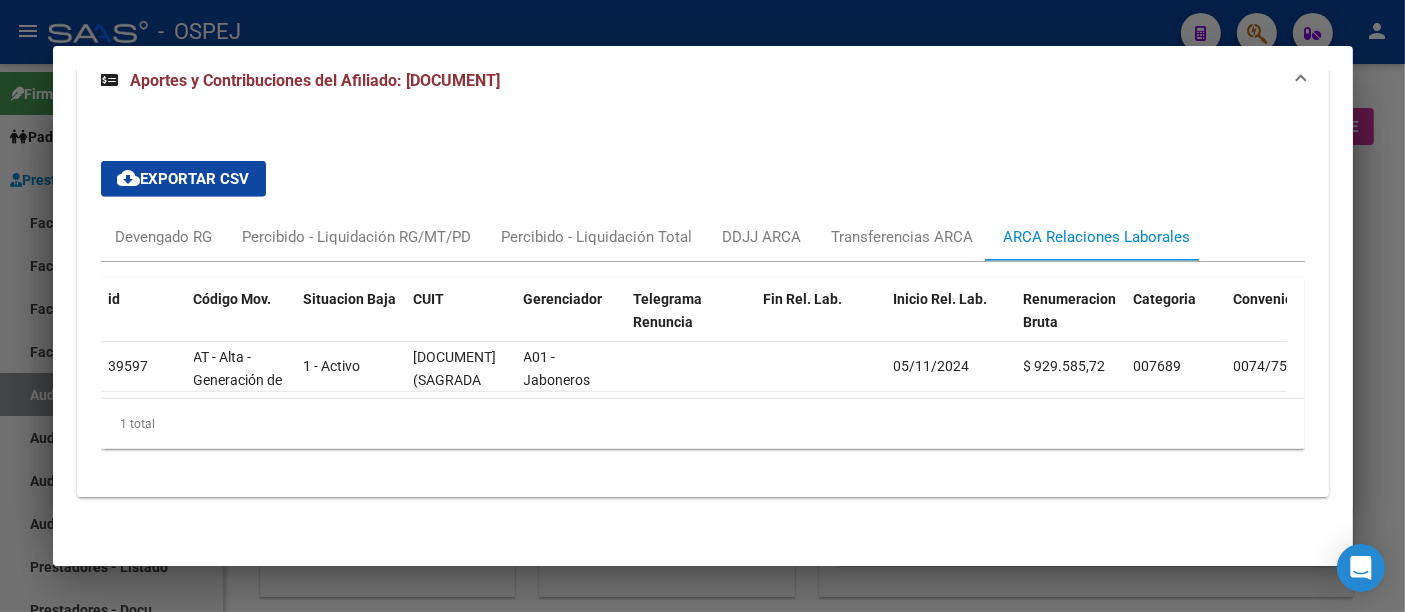 click at bounding box center [702, 306] 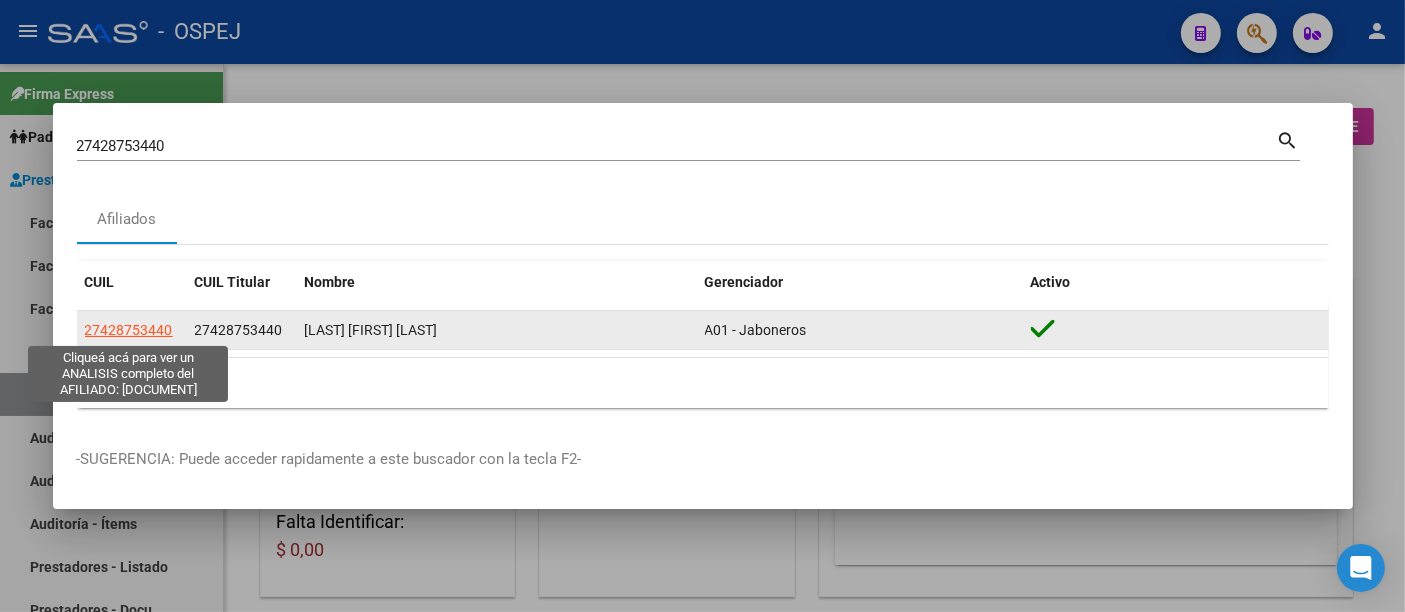 click on "27428753440" 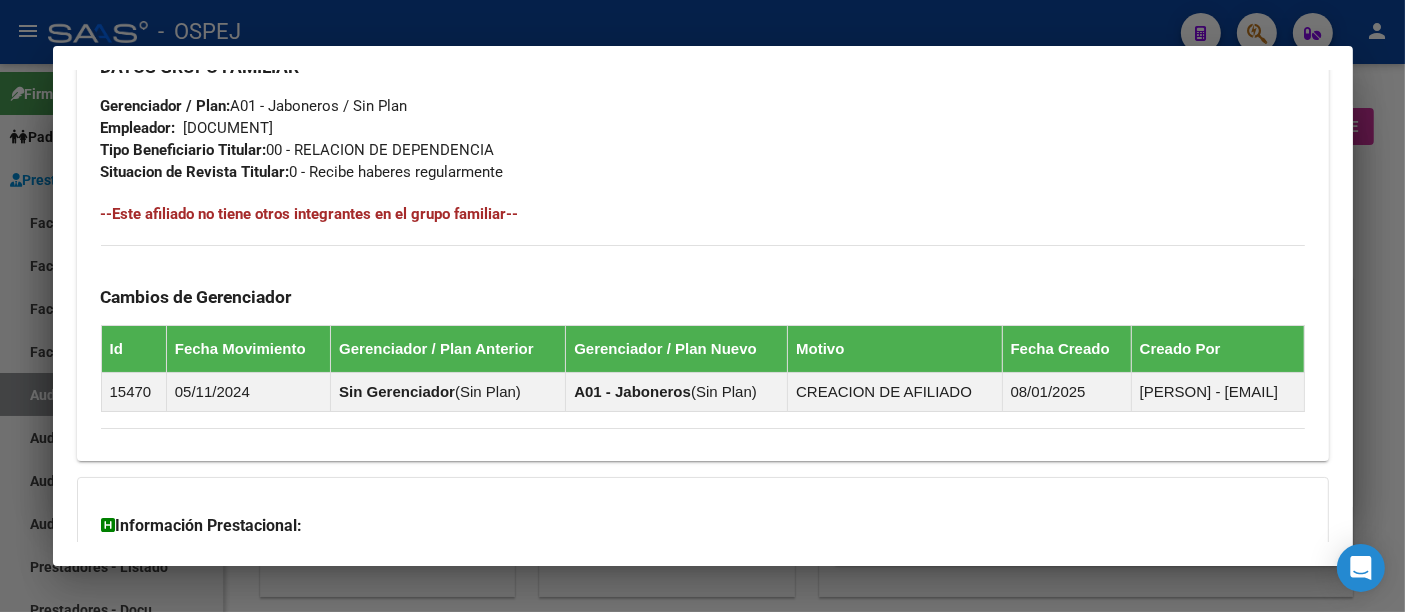 scroll, scrollTop: 929, scrollLeft: 0, axis: vertical 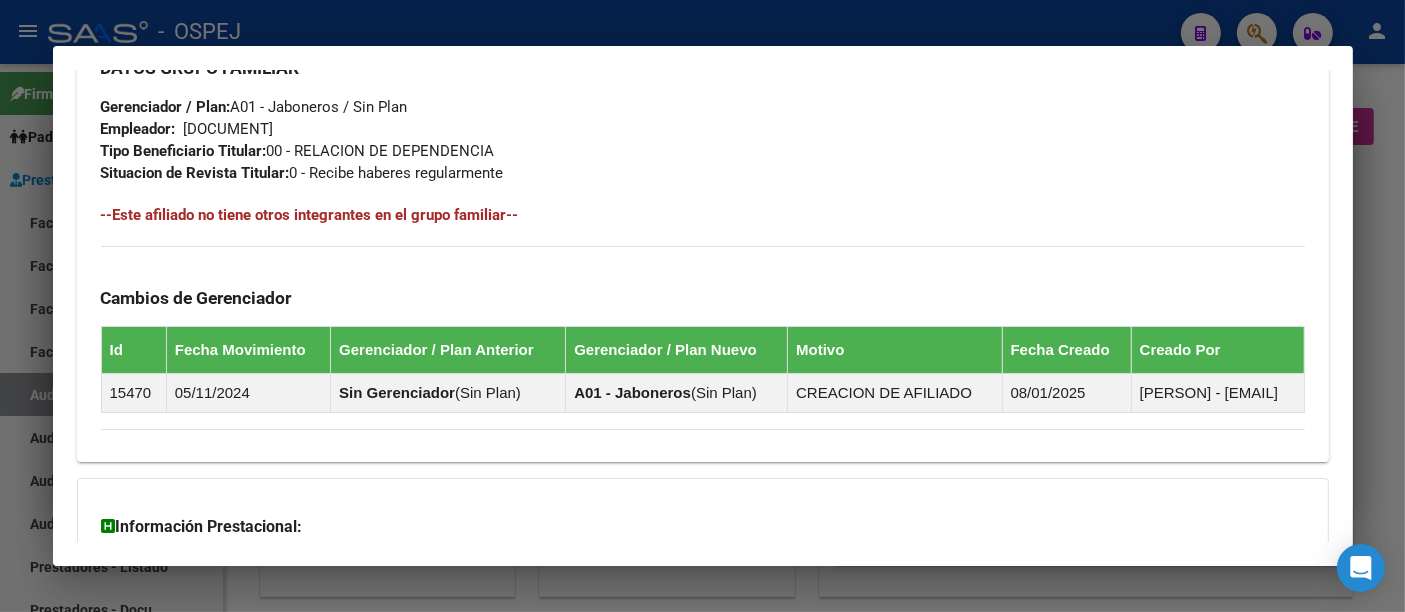 click at bounding box center [702, 306] 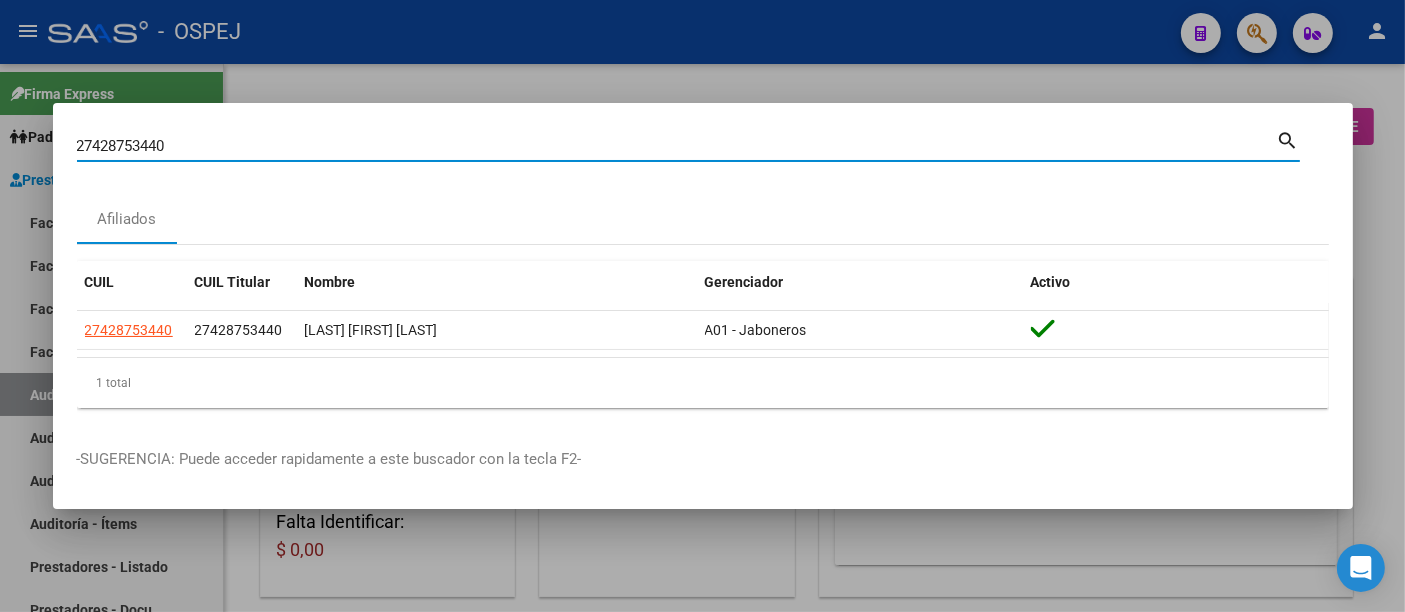 click on "27428753440" at bounding box center [677, 146] 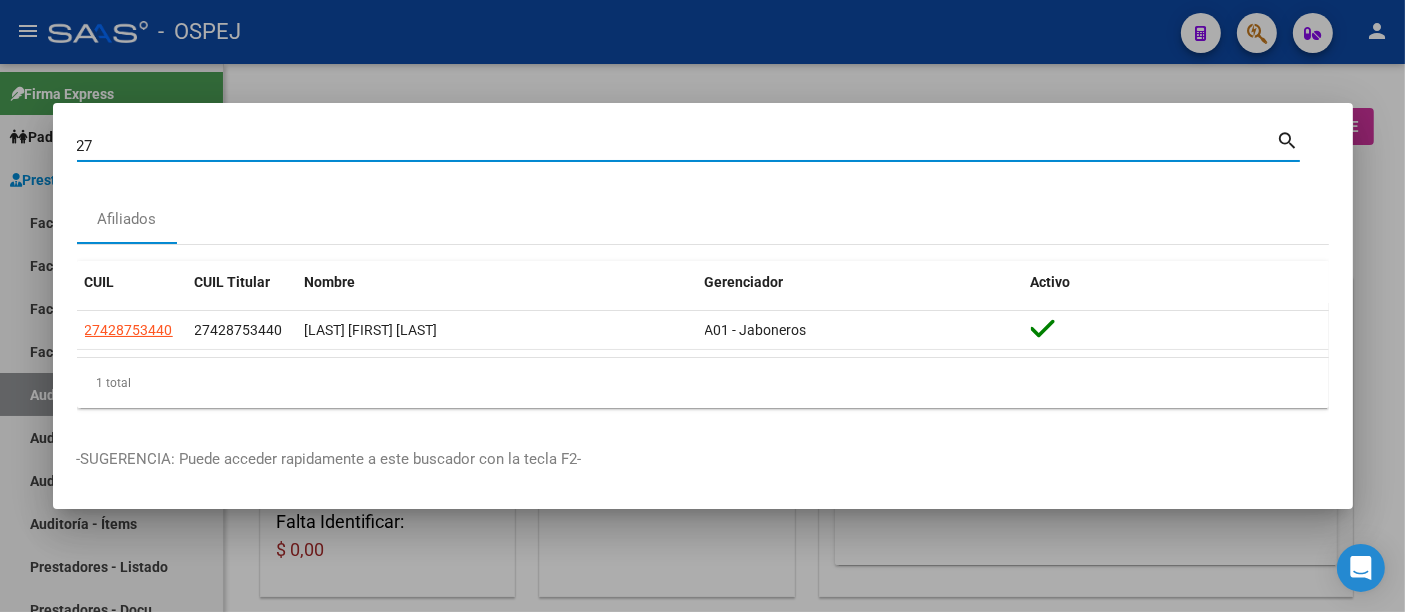 type on "2" 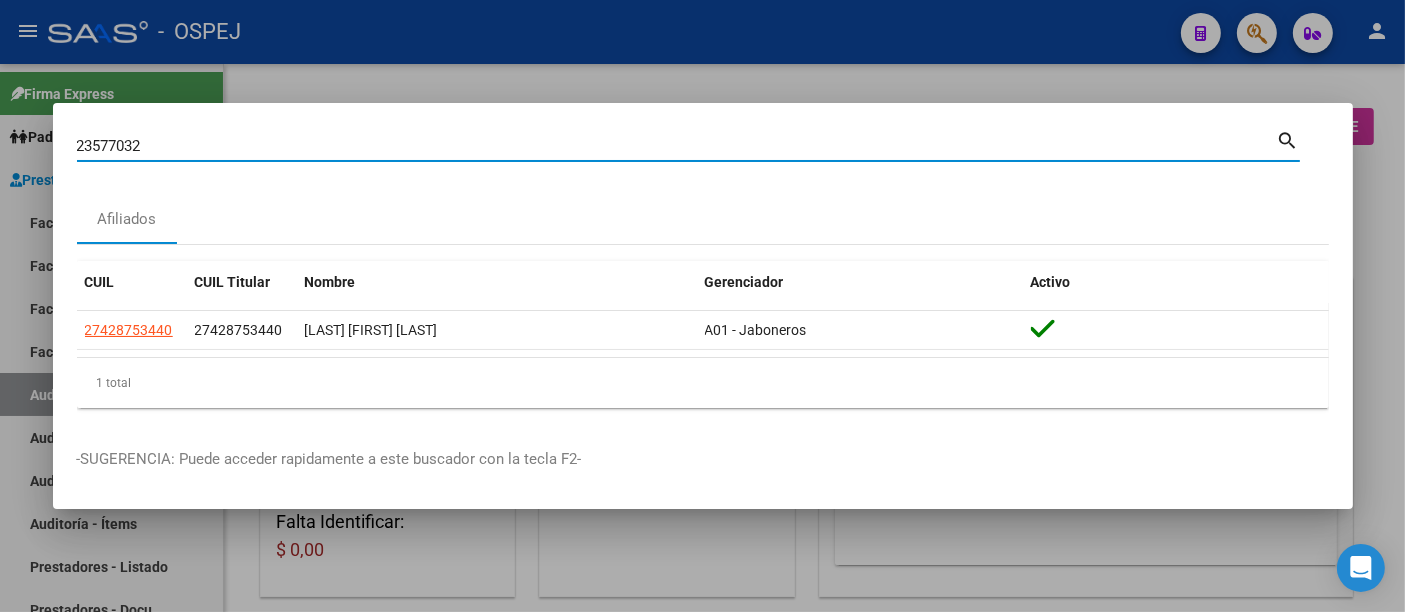 type on "23577032" 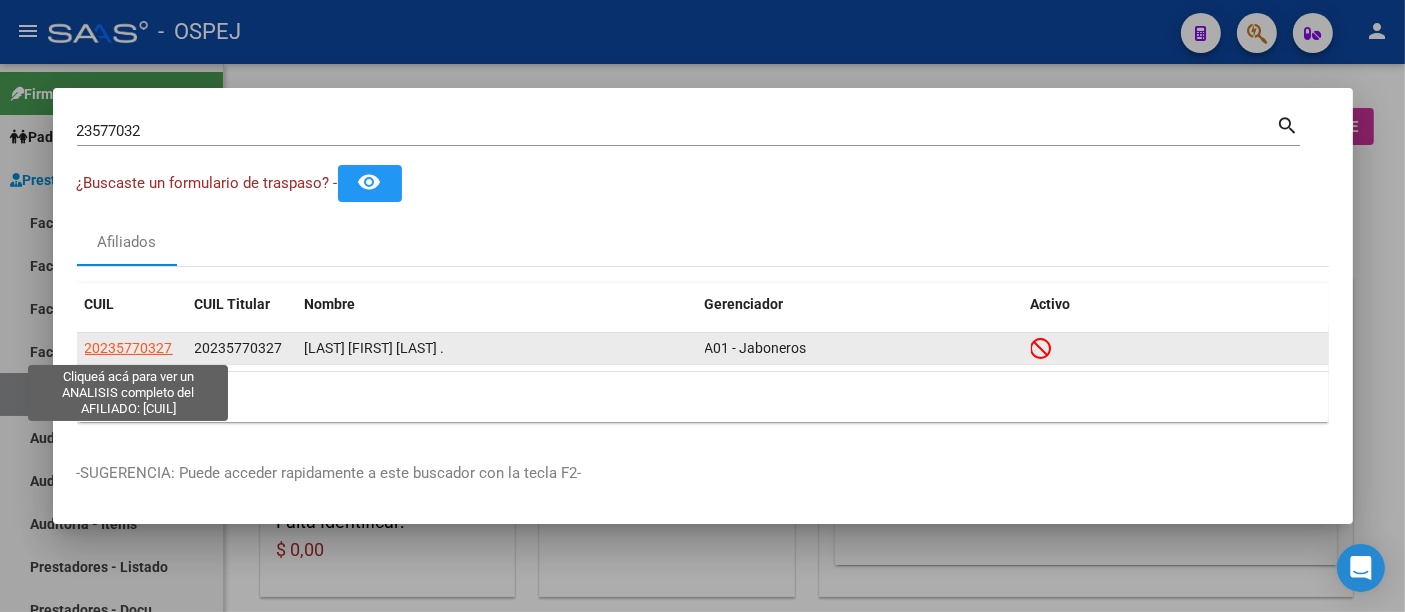 click on "20235770327" 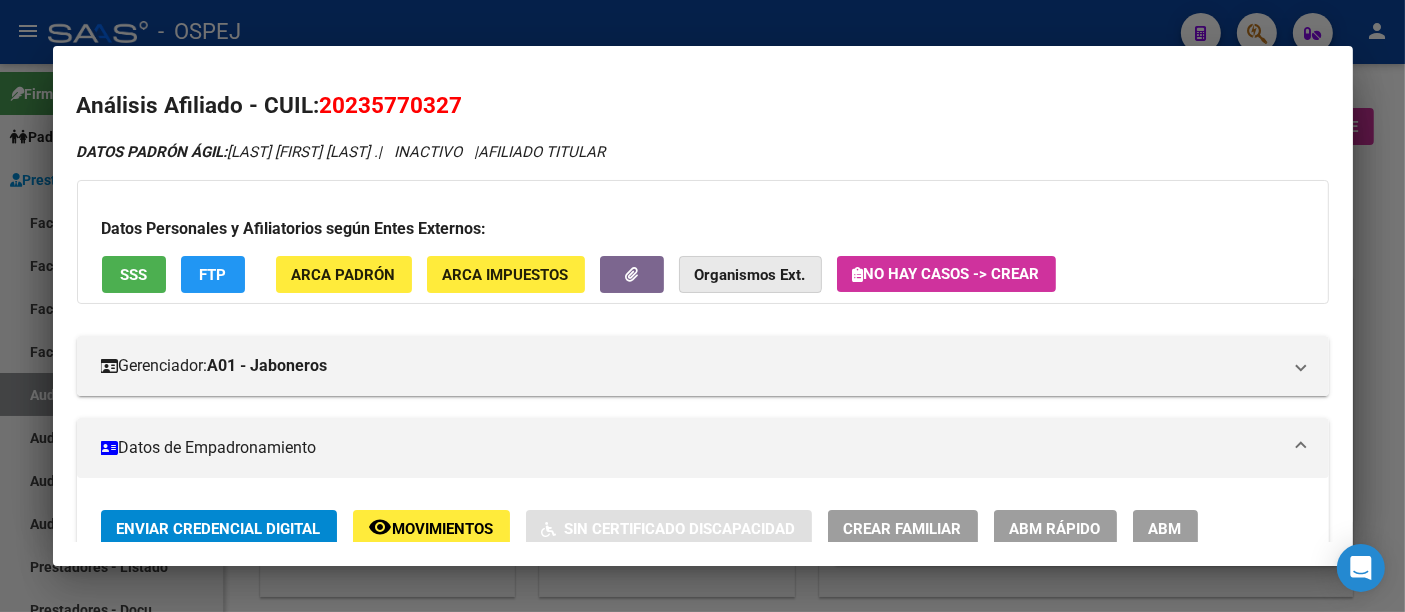 click on "Organismos Ext." 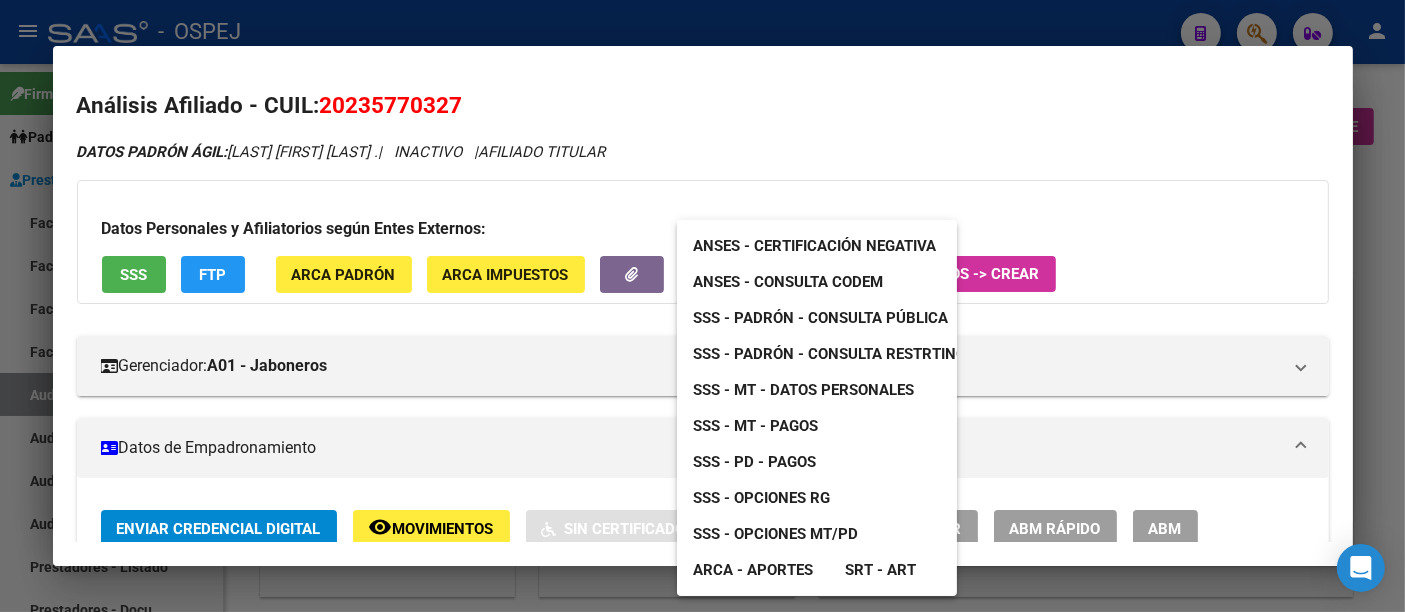 click at bounding box center [702, 306] 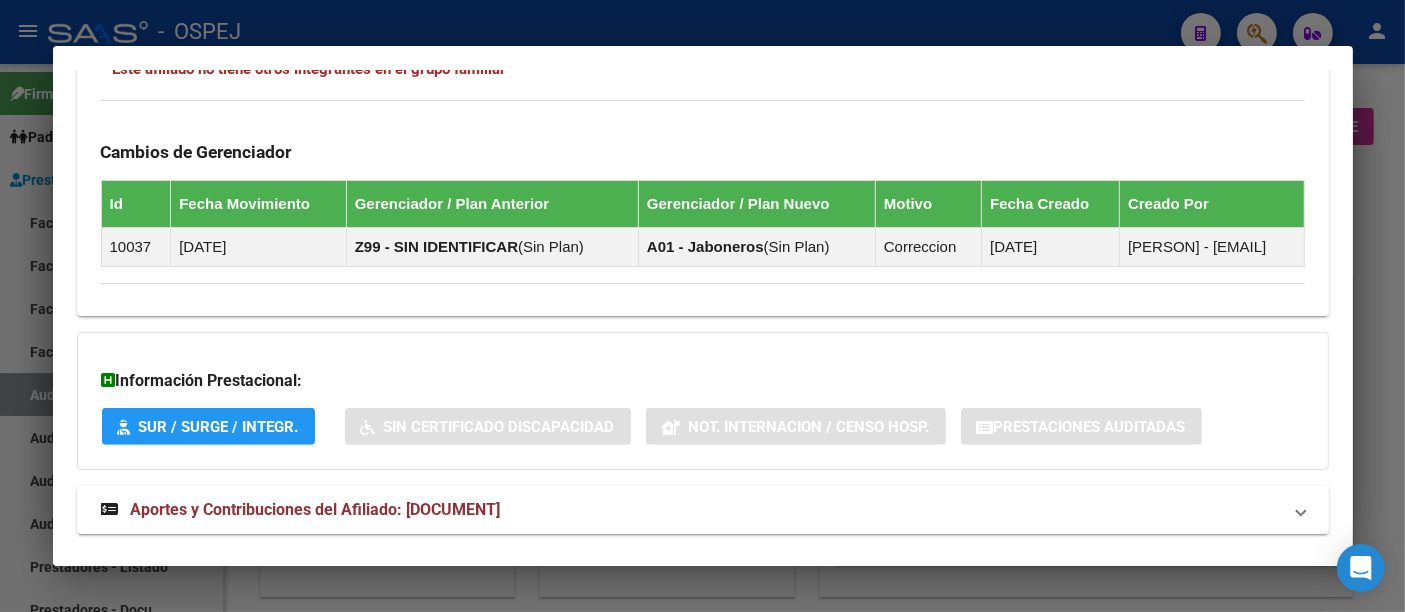 scroll, scrollTop: 1190, scrollLeft: 0, axis: vertical 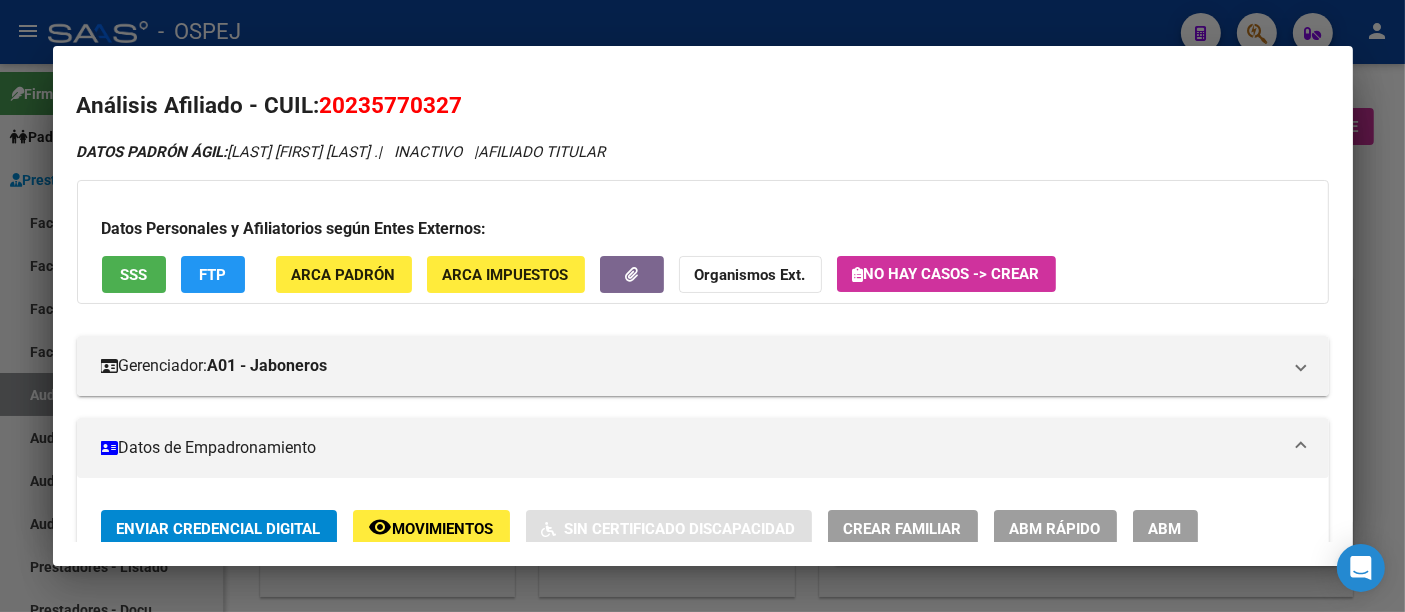 click at bounding box center (702, 306) 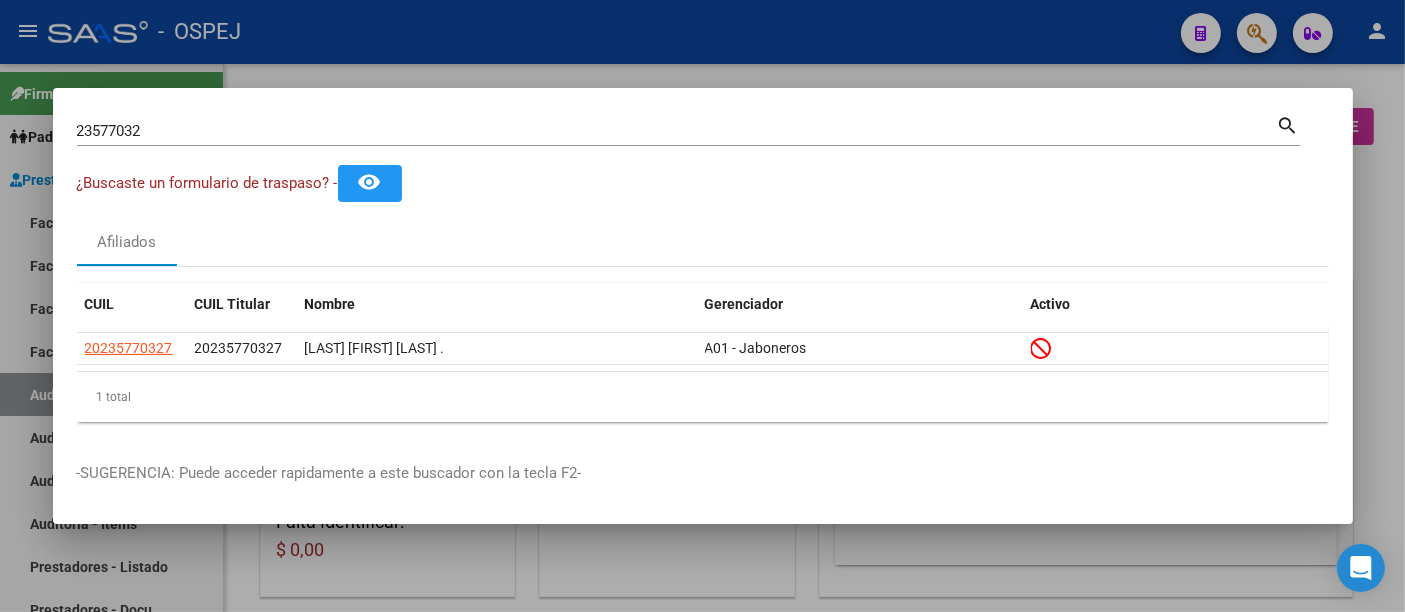 click at bounding box center [702, 306] 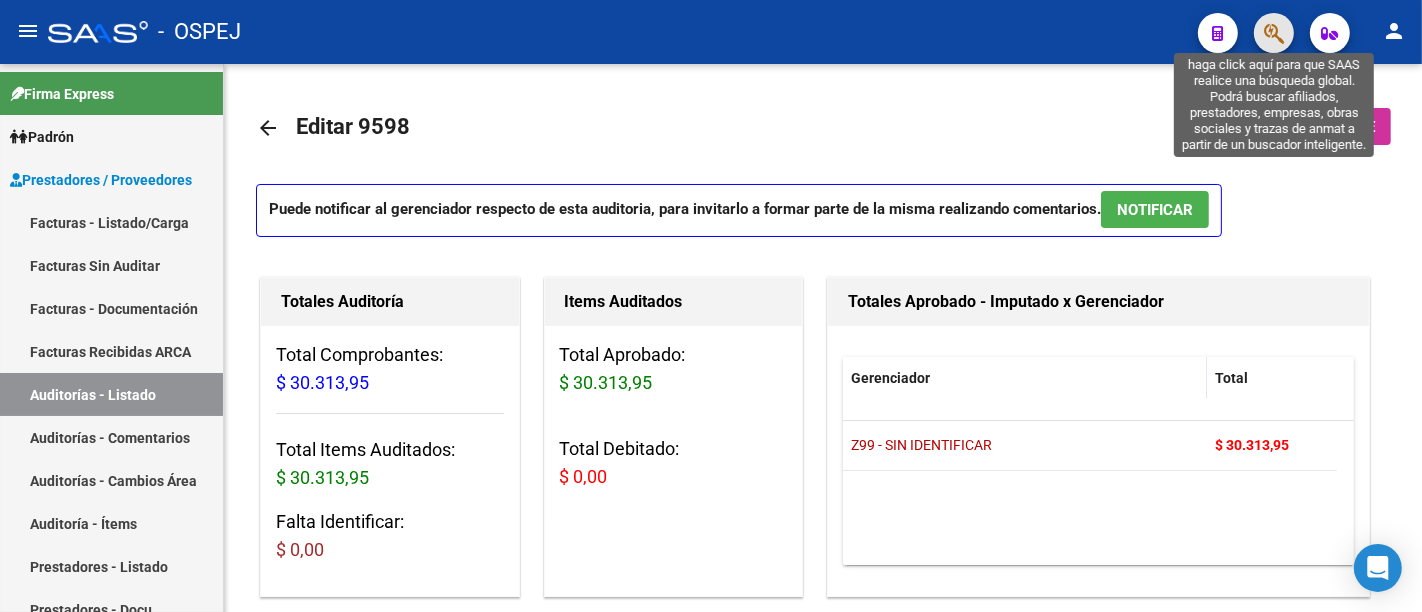 click 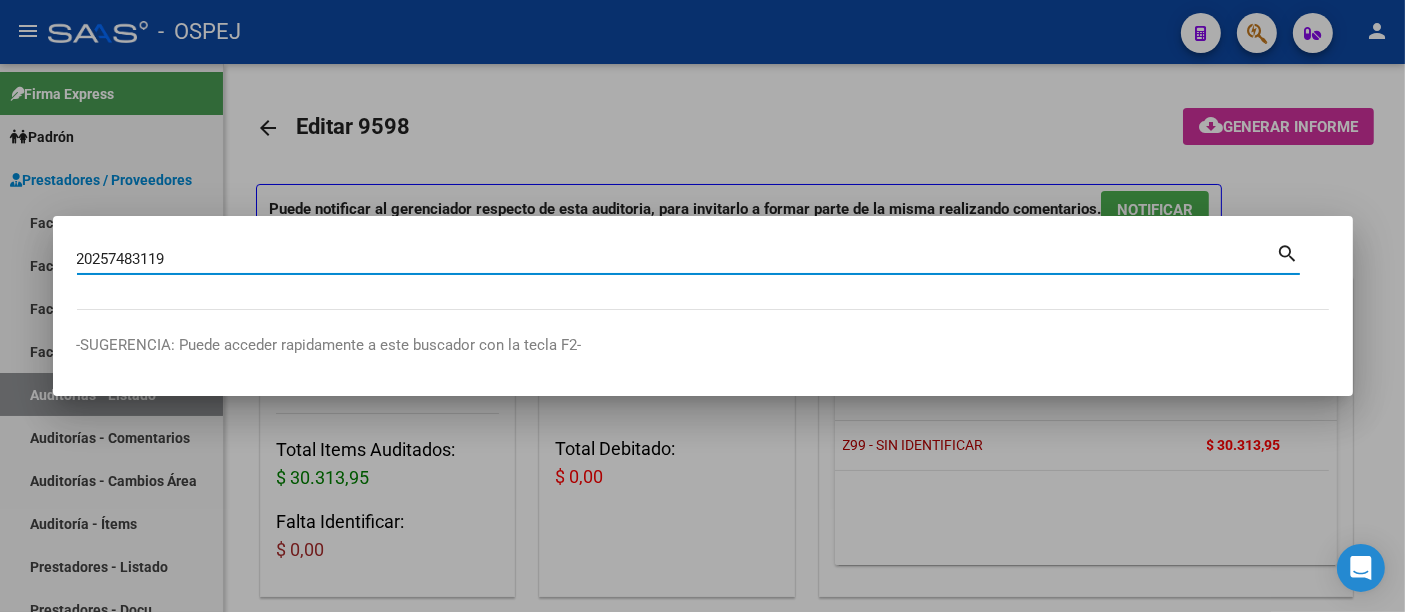 type on "20257483119" 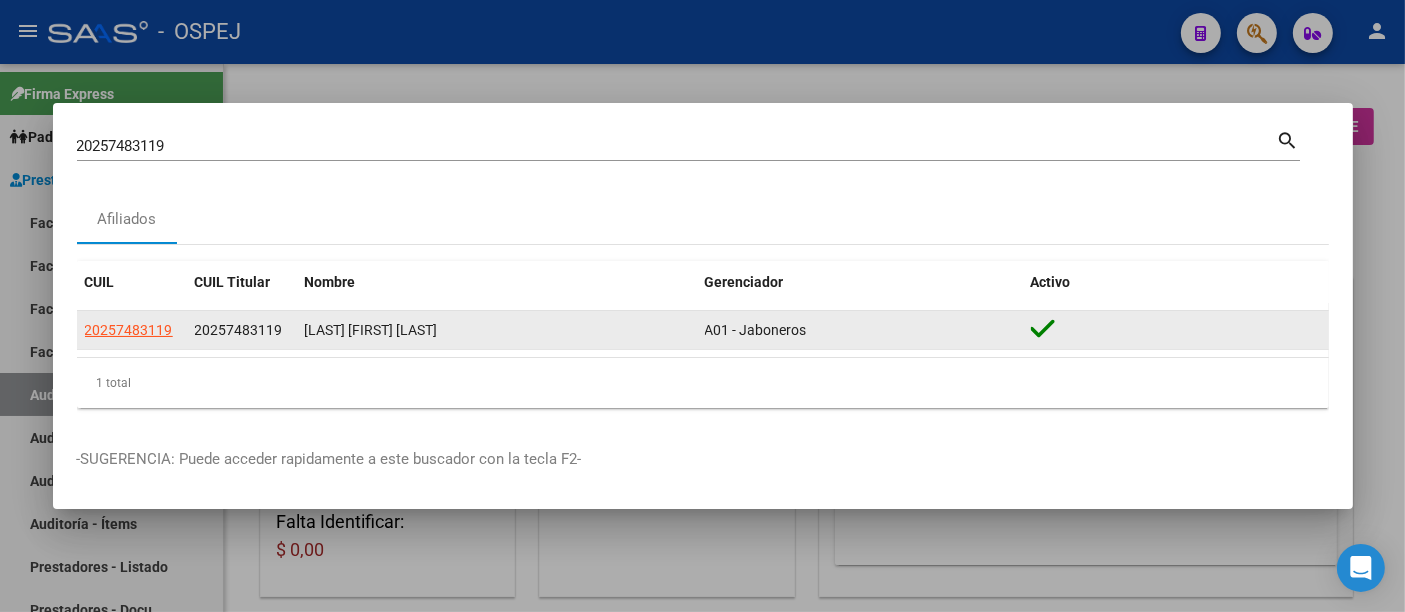 click on "20257483119" 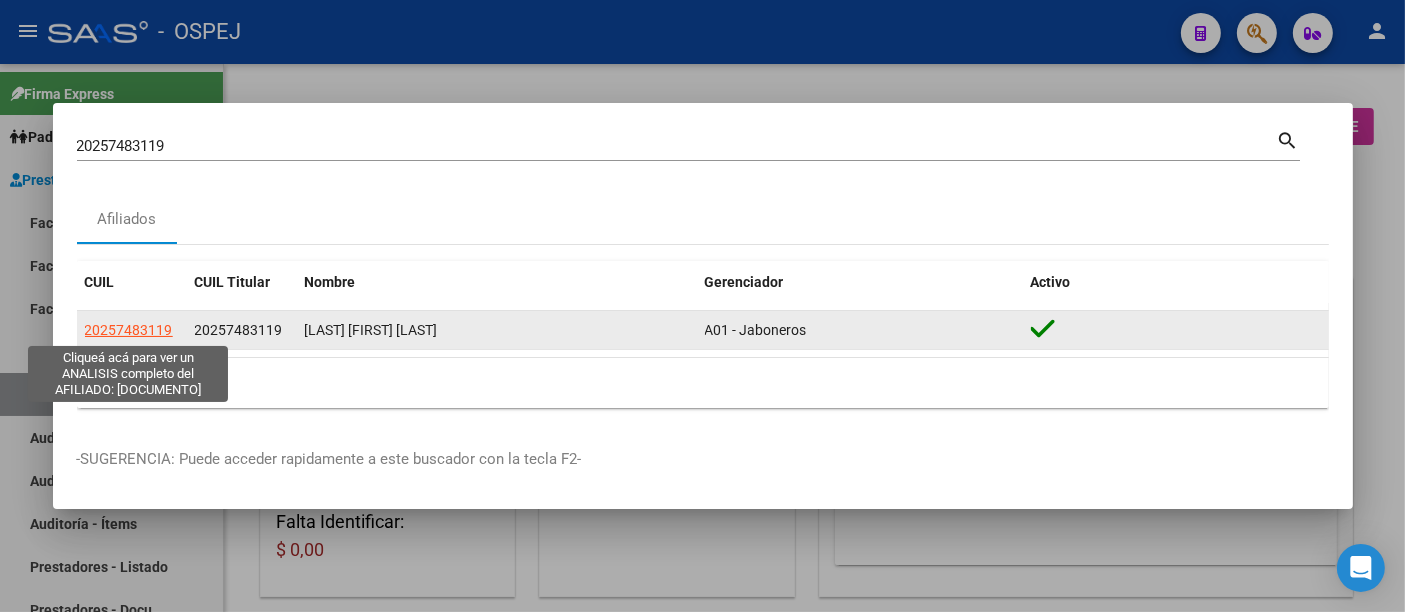 click on "20257483119" 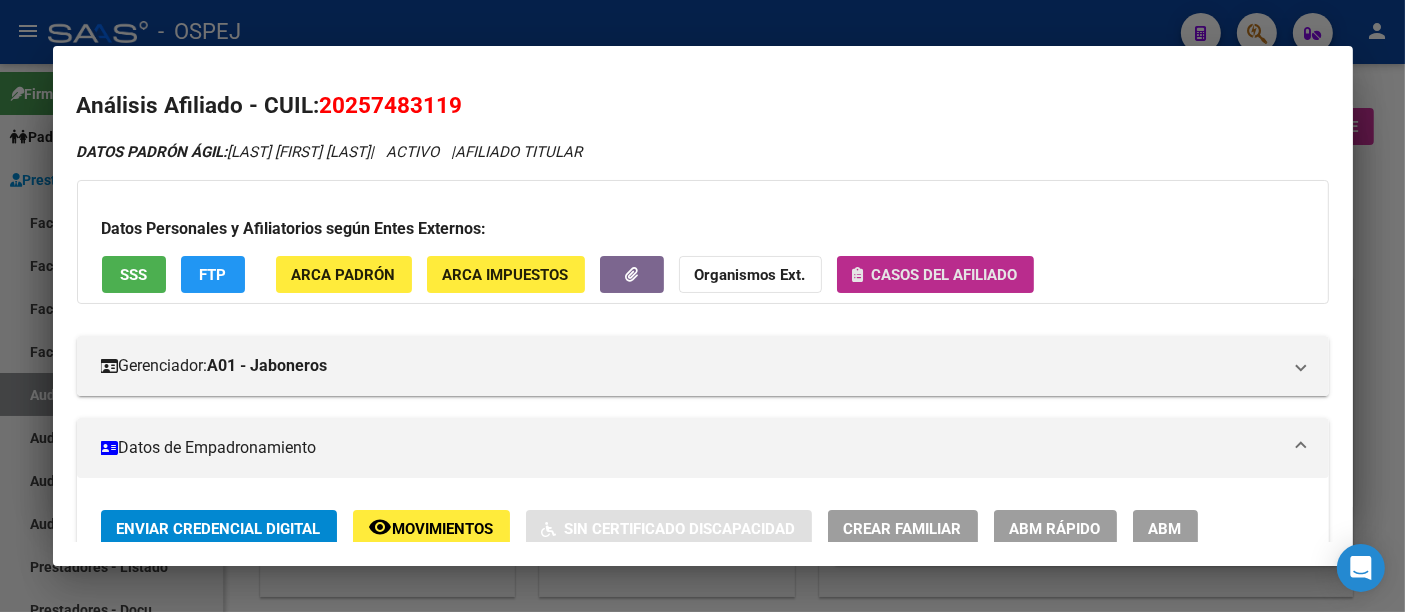 click on "Casos del afiliado" 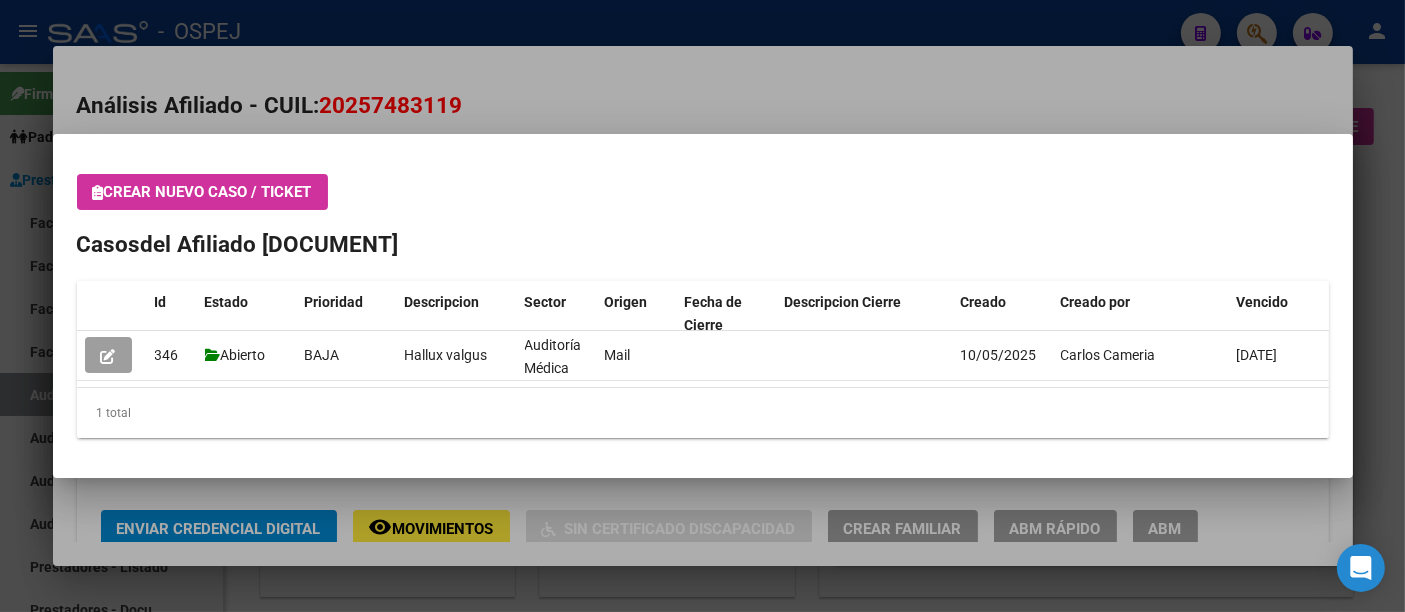 click at bounding box center [702, 306] 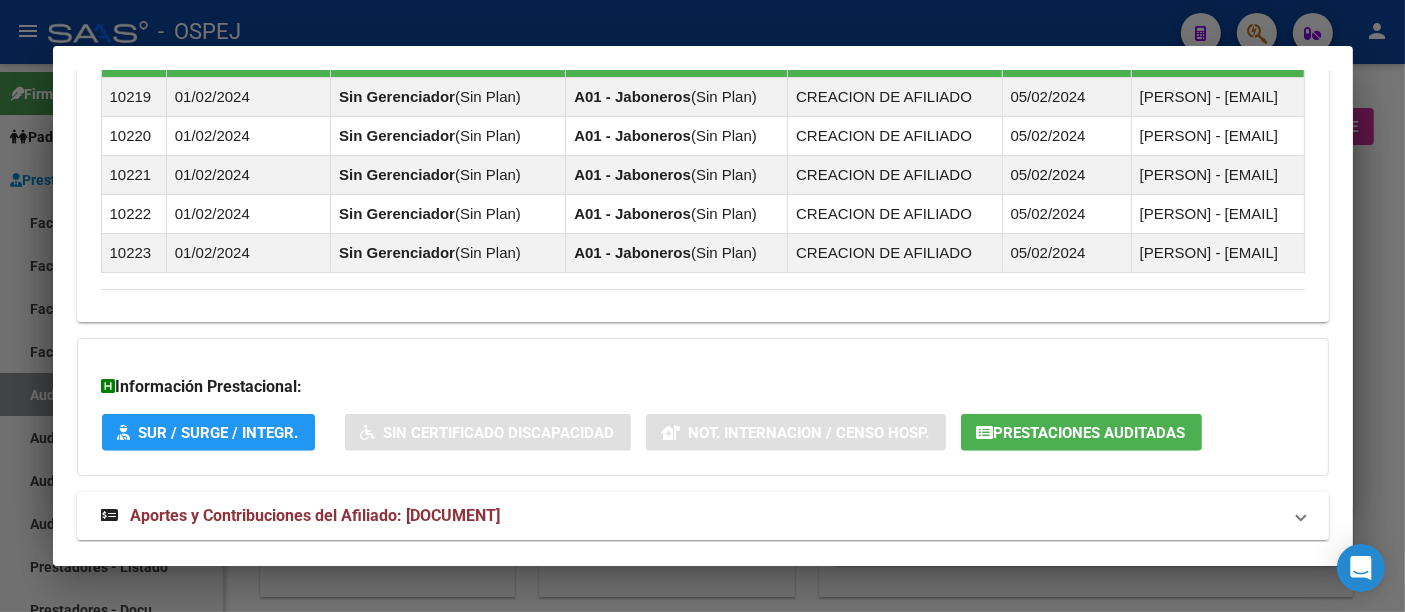 scroll, scrollTop: 1547, scrollLeft: 0, axis: vertical 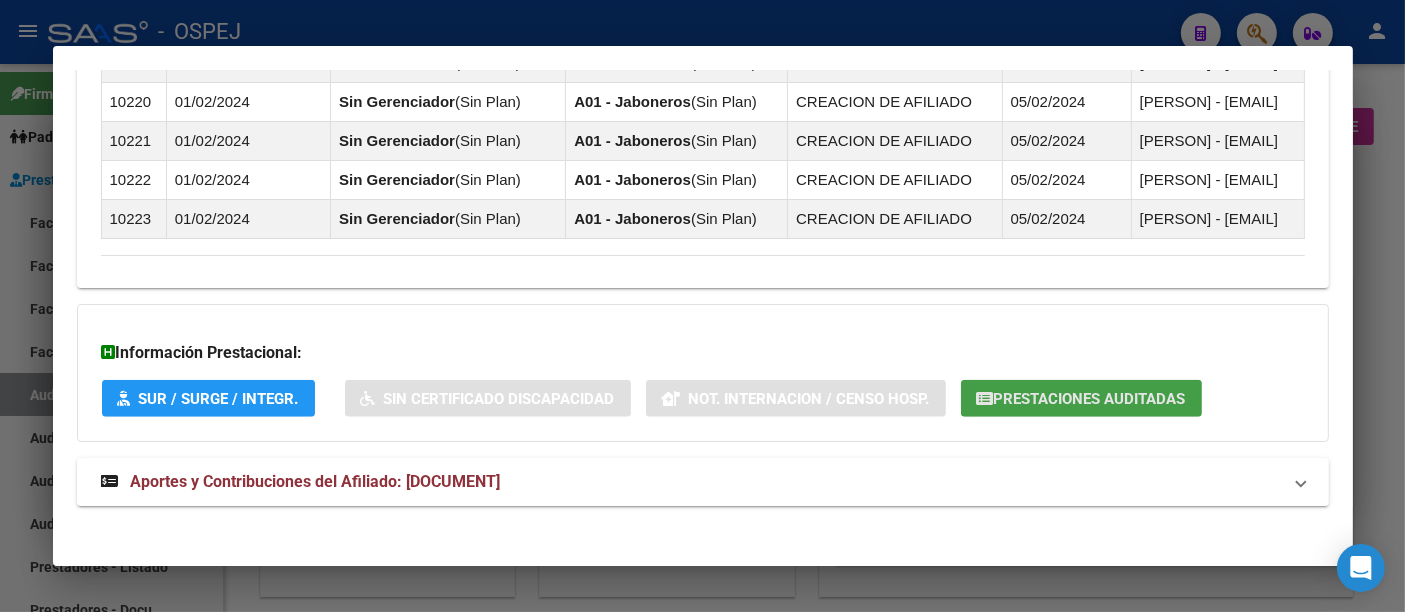 click on "Prestaciones Auditadas" 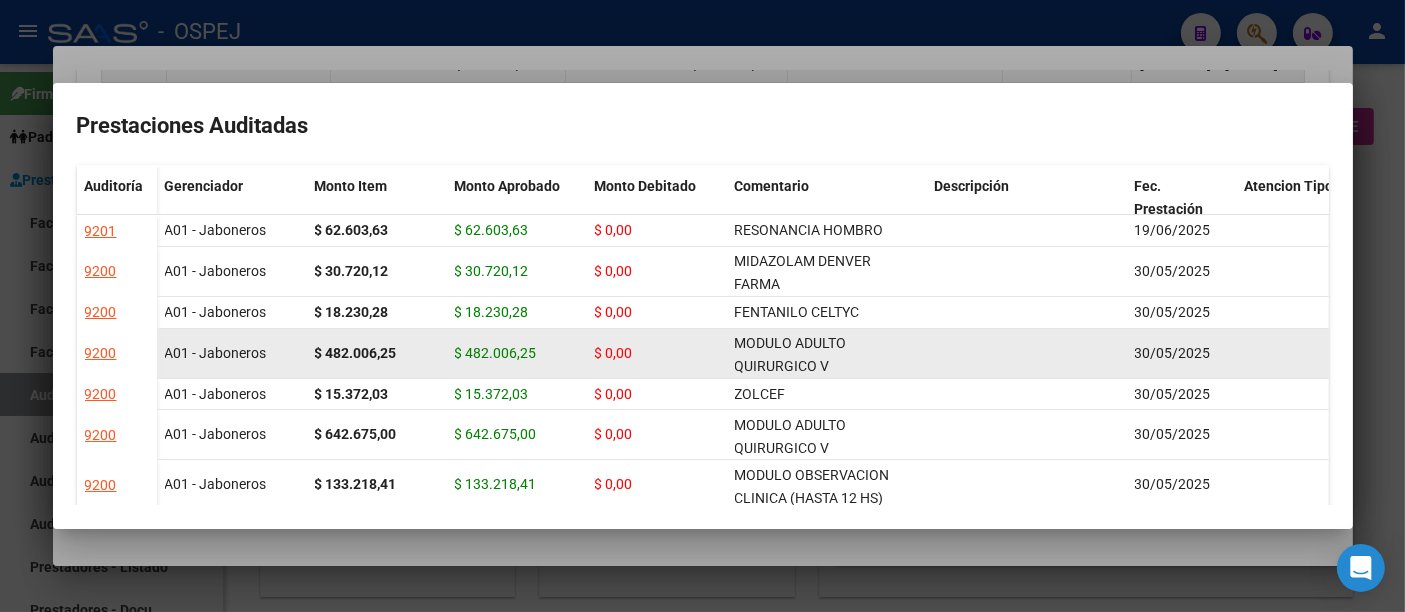 scroll, scrollTop: 0, scrollLeft: 0, axis: both 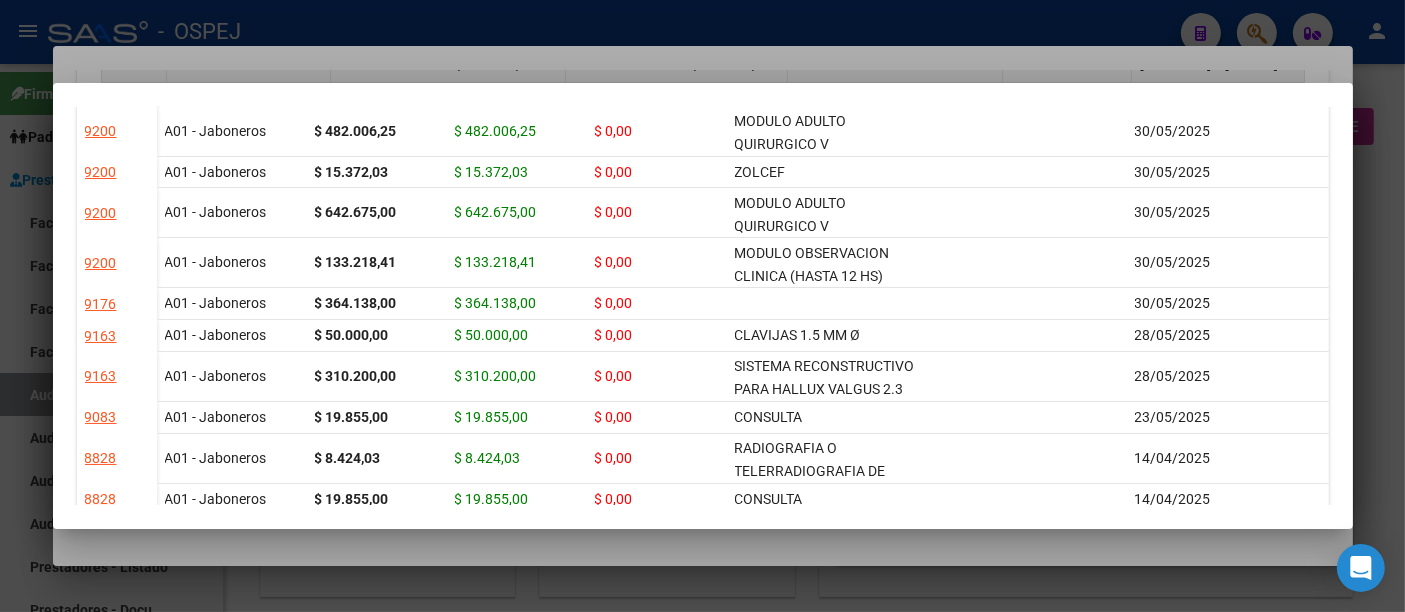 click at bounding box center (702, 306) 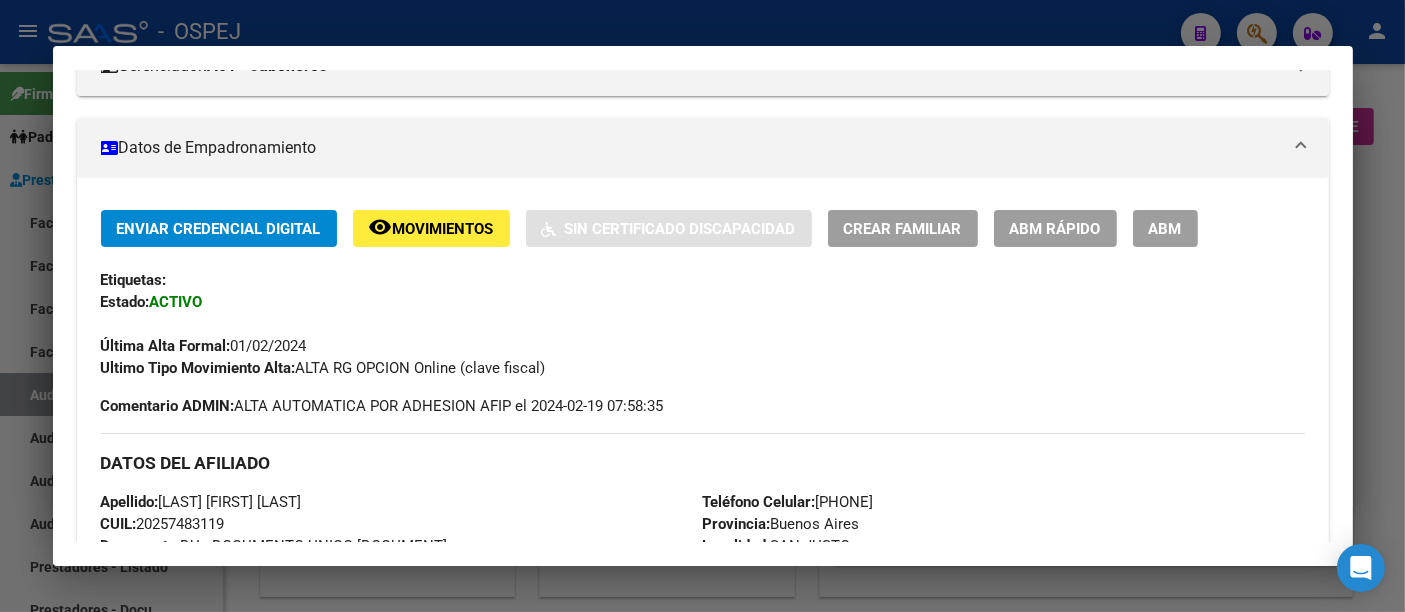 scroll, scrollTop: 0, scrollLeft: 0, axis: both 